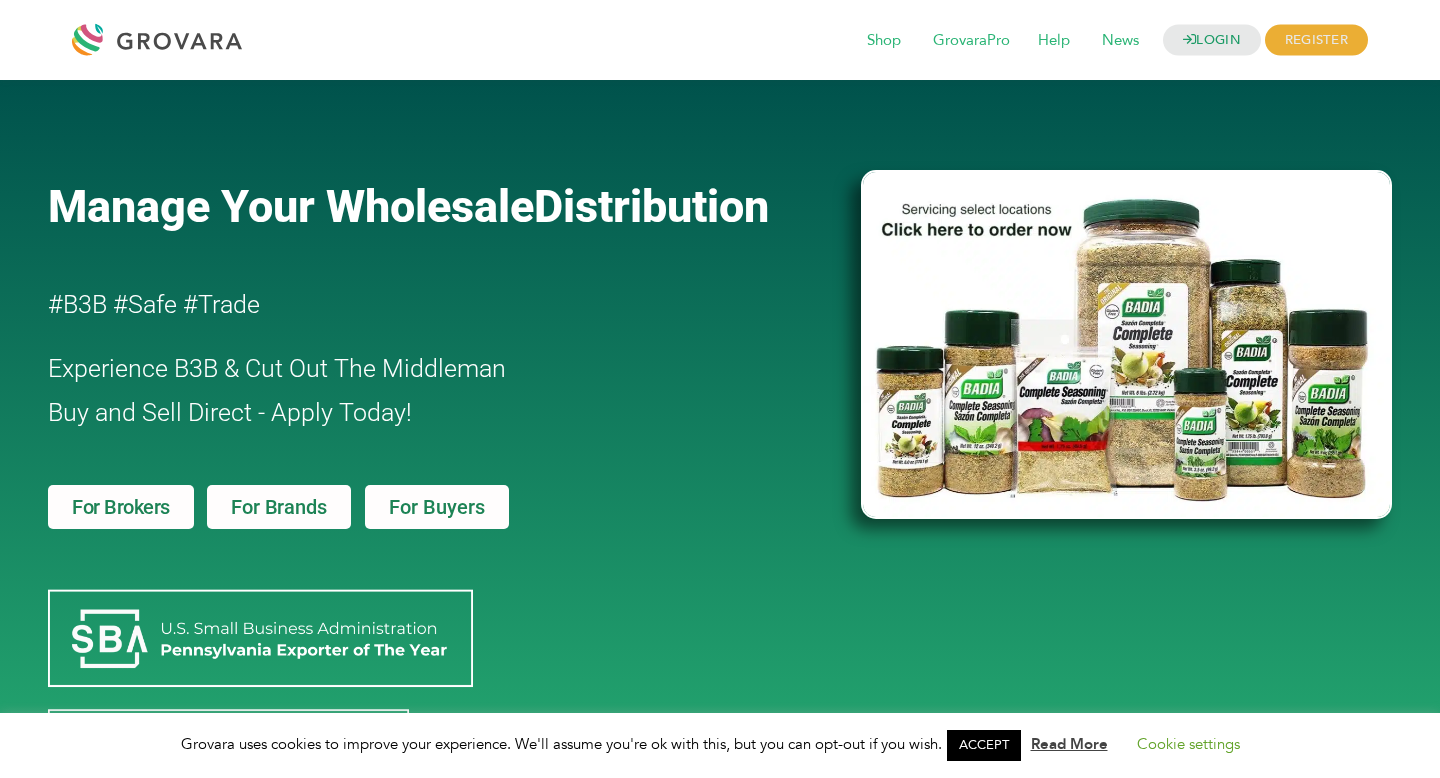 scroll, scrollTop: 0, scrollLeft: 0, axis: both 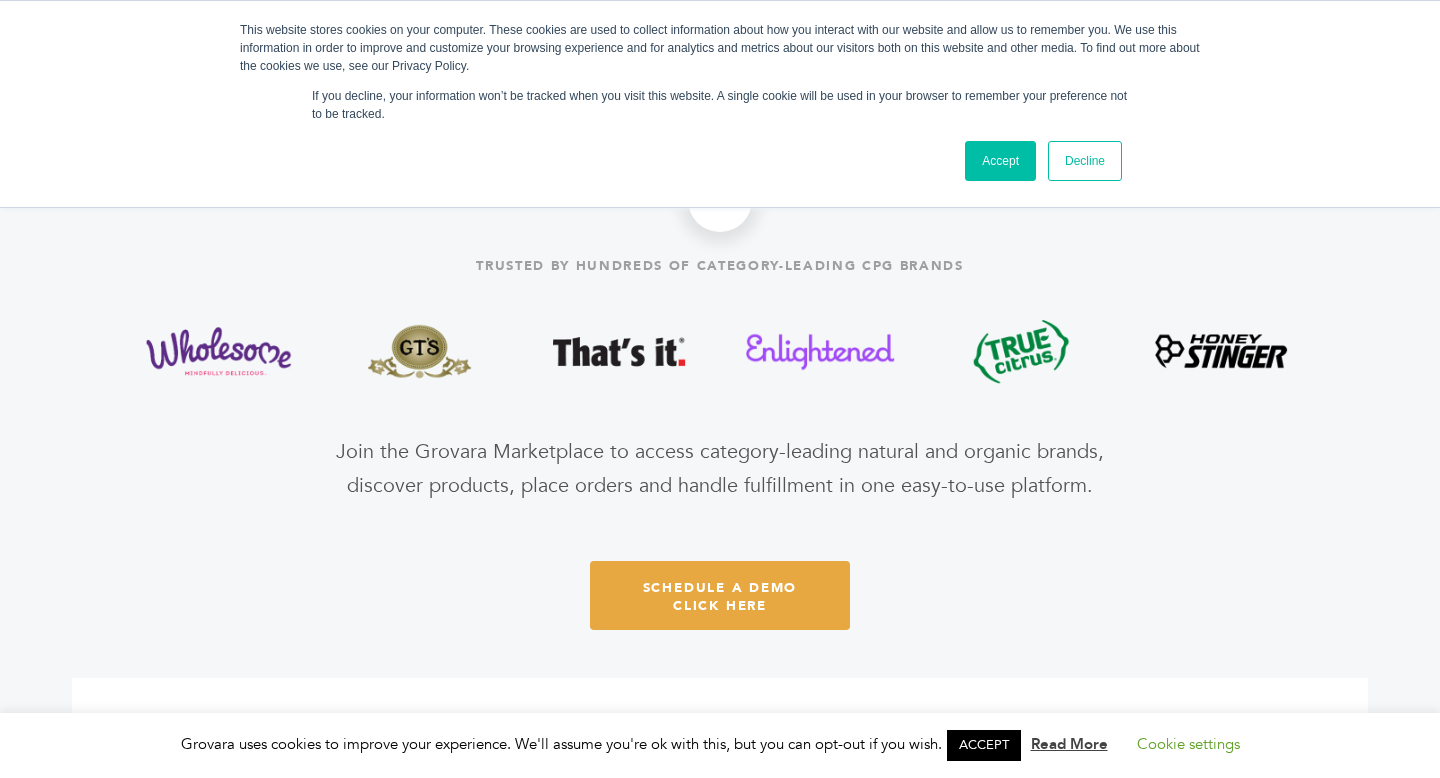 click on "Accept" at bounding box center (1000, 161) 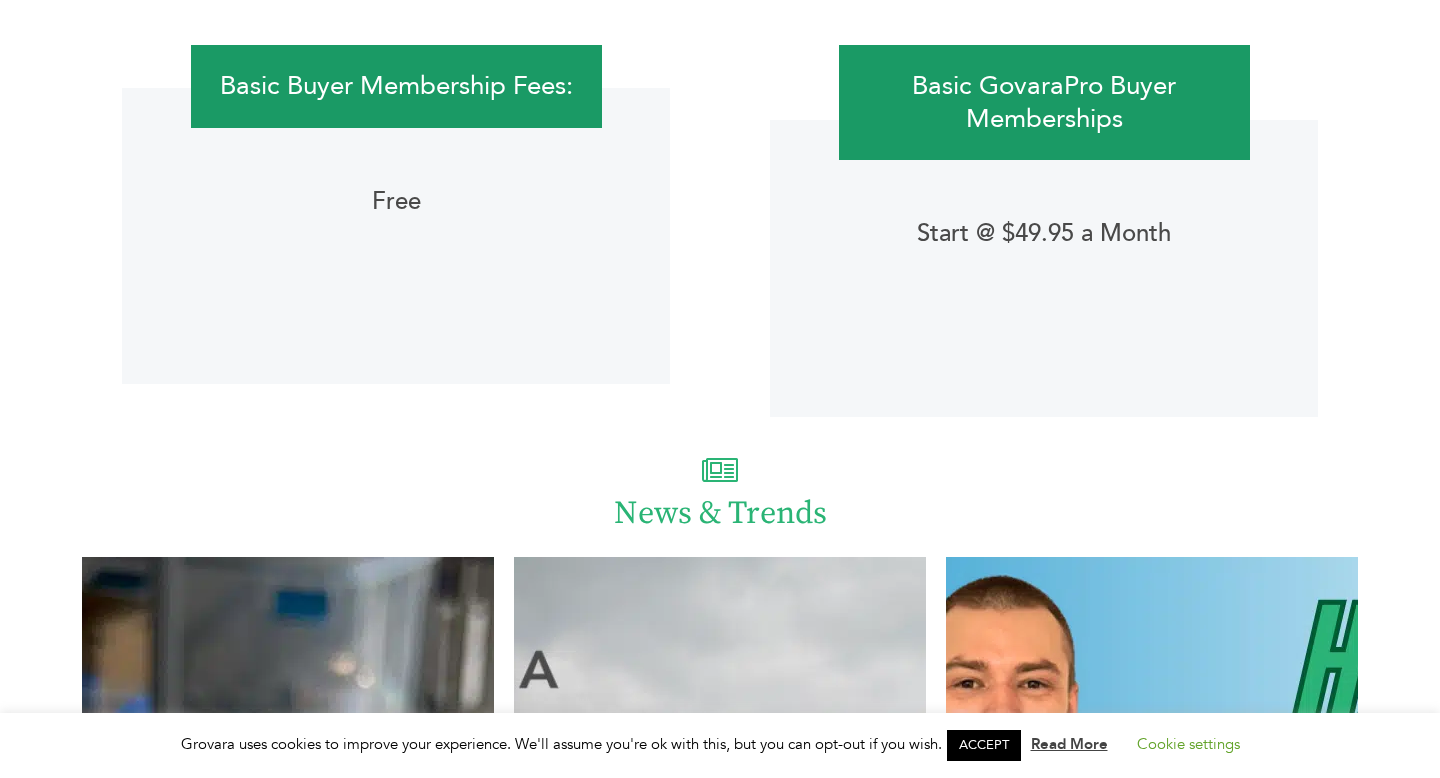 scroll, scrollTop: 3627, scrollLeft: 0, axis: vertical 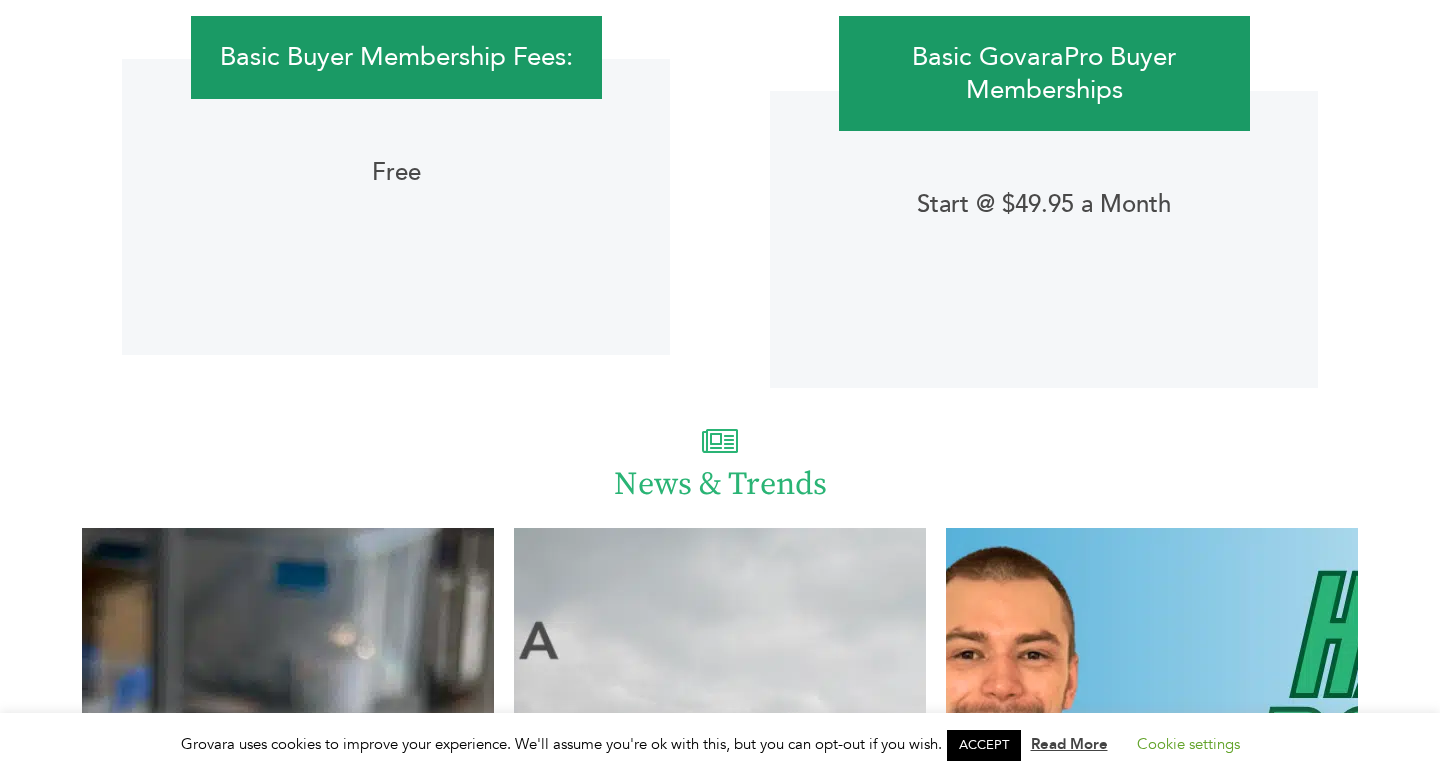 click on "Free" at bounding box center [396, 173] 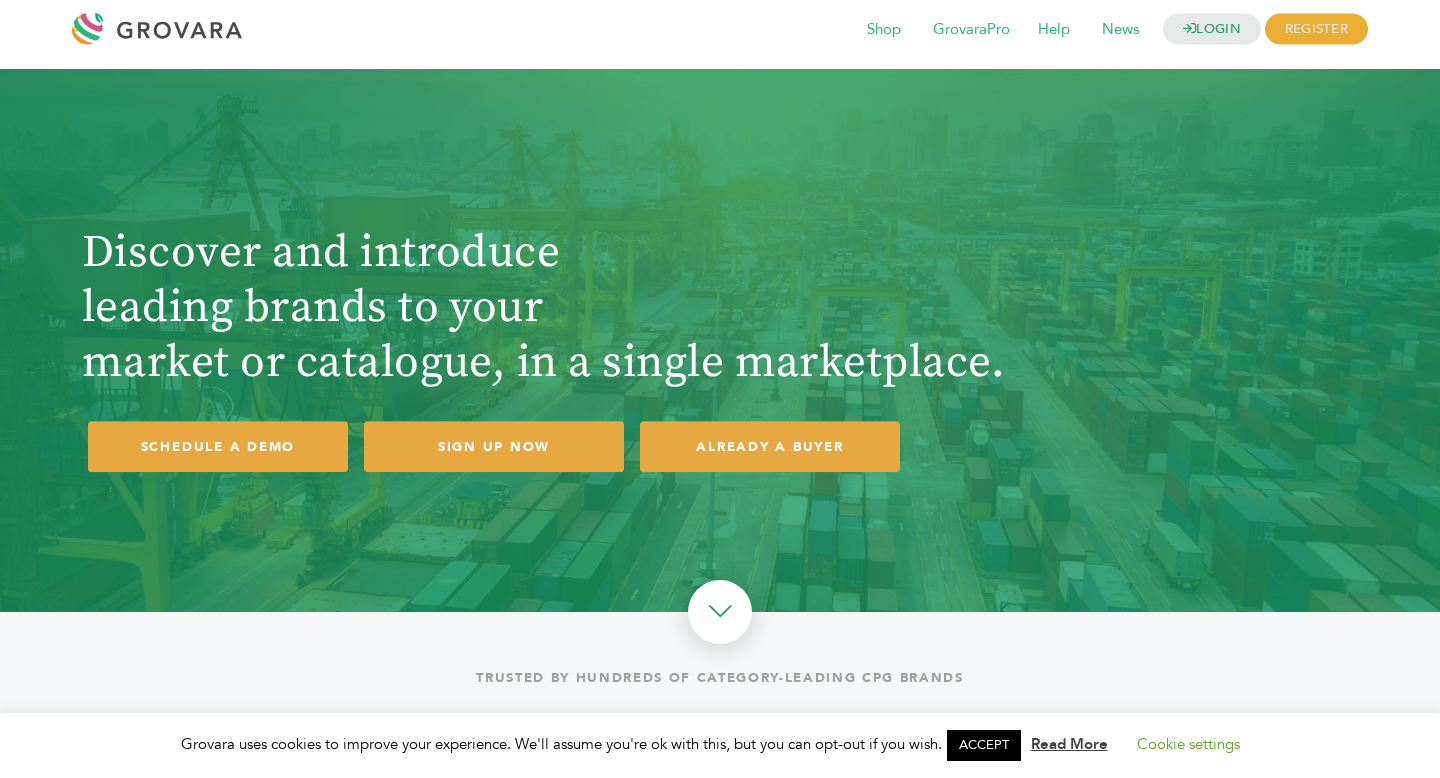scroll, scrollTop: 0, scrollLeft: 0, axis: both 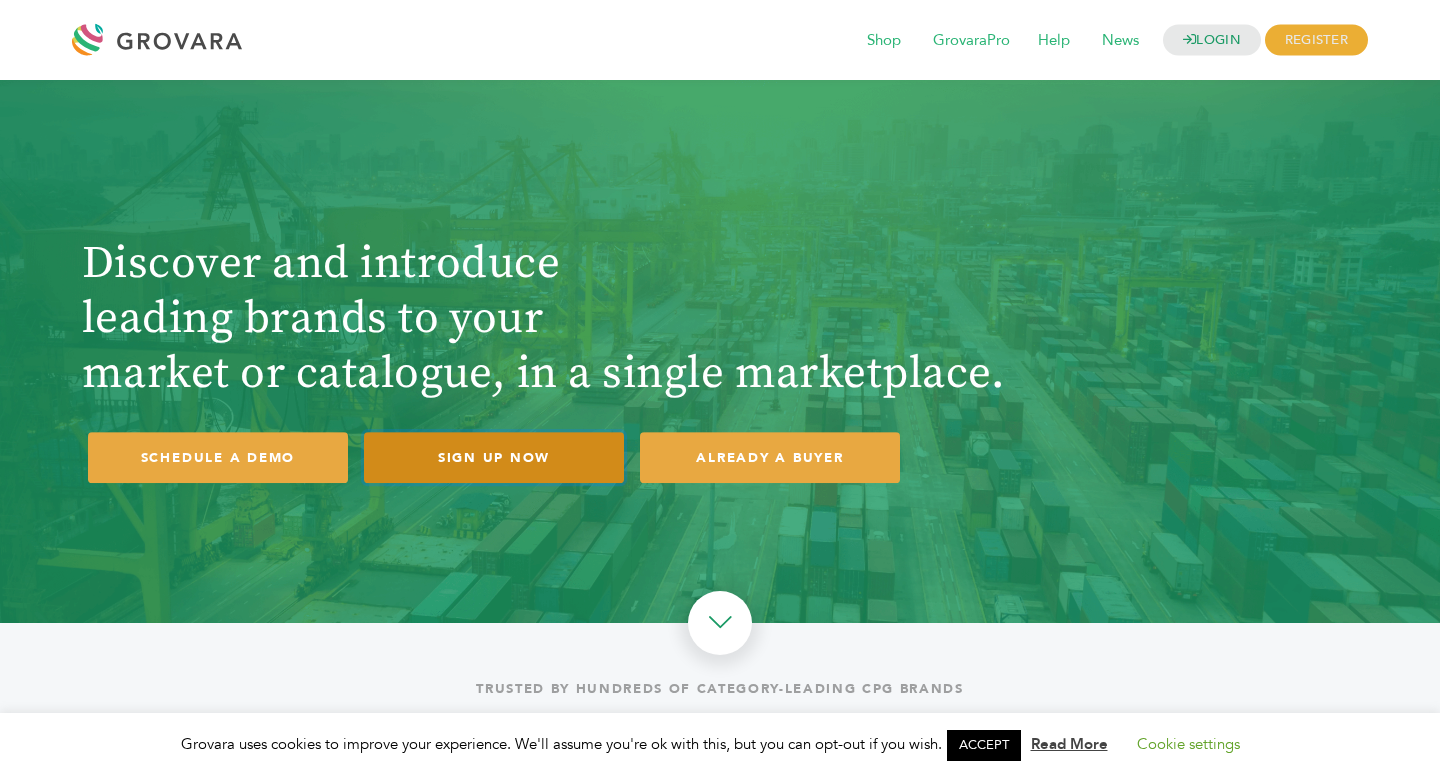 click on "SIGN UP NOW" at bounding box center (494, 457) 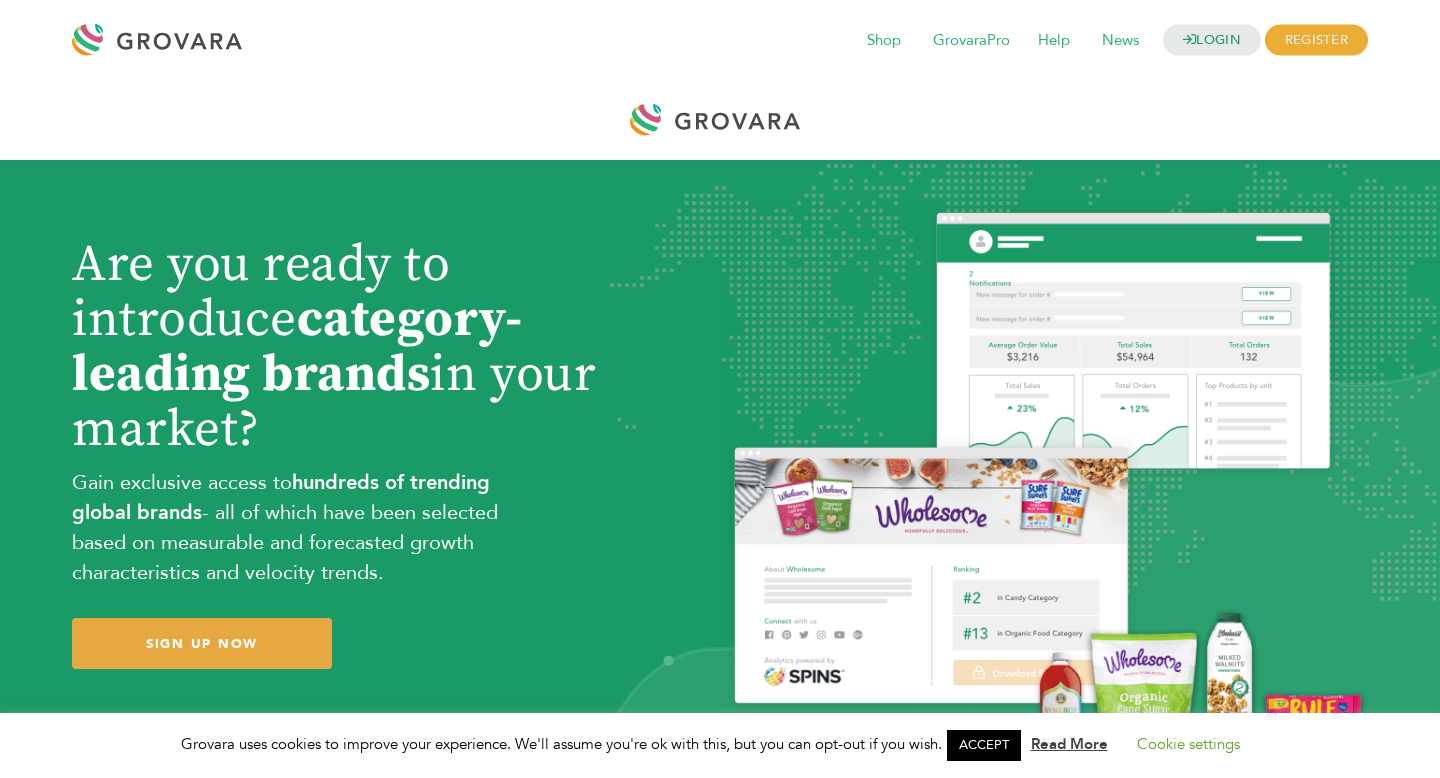 scroll, scrollTop: 398, scrollLeft: 0, axis: vertical 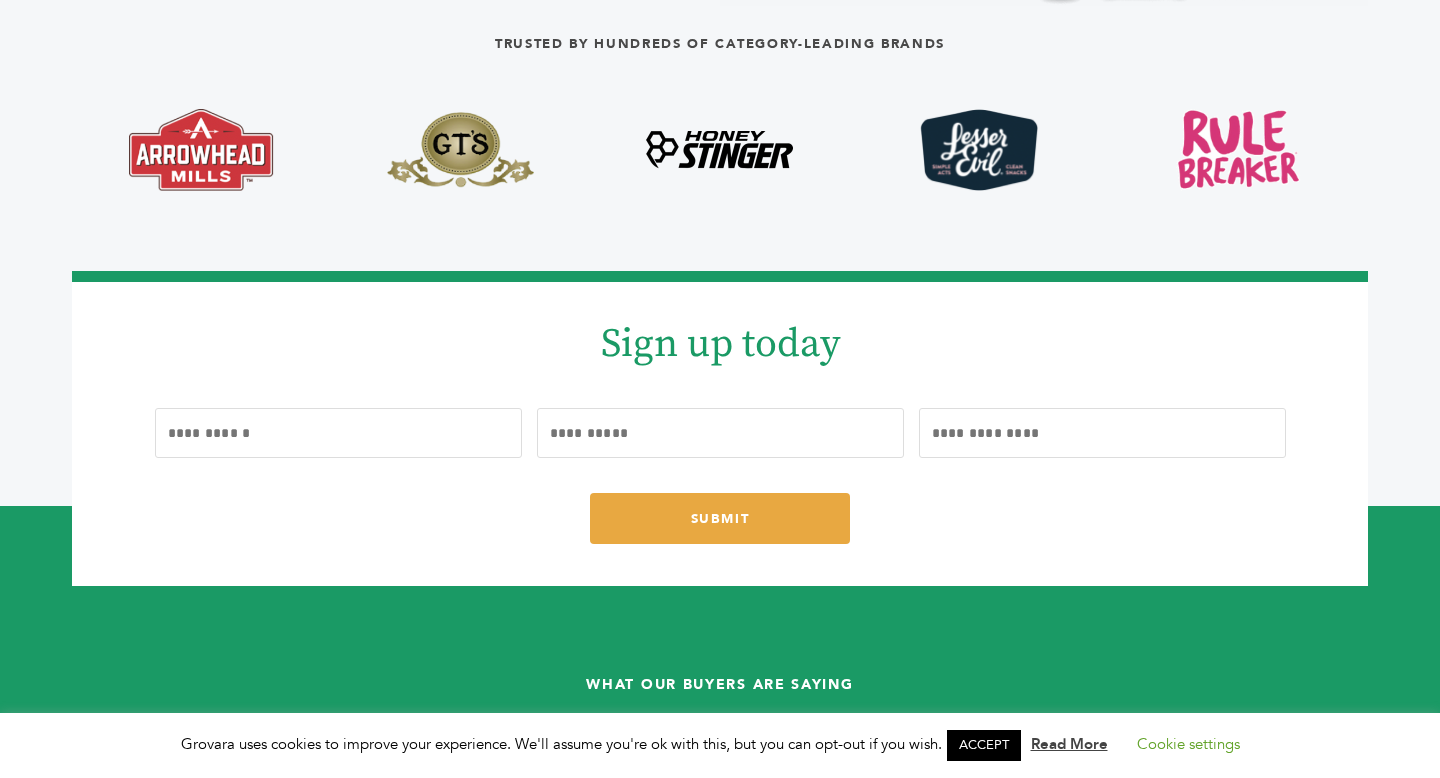 click at bounding box center [338, 433] 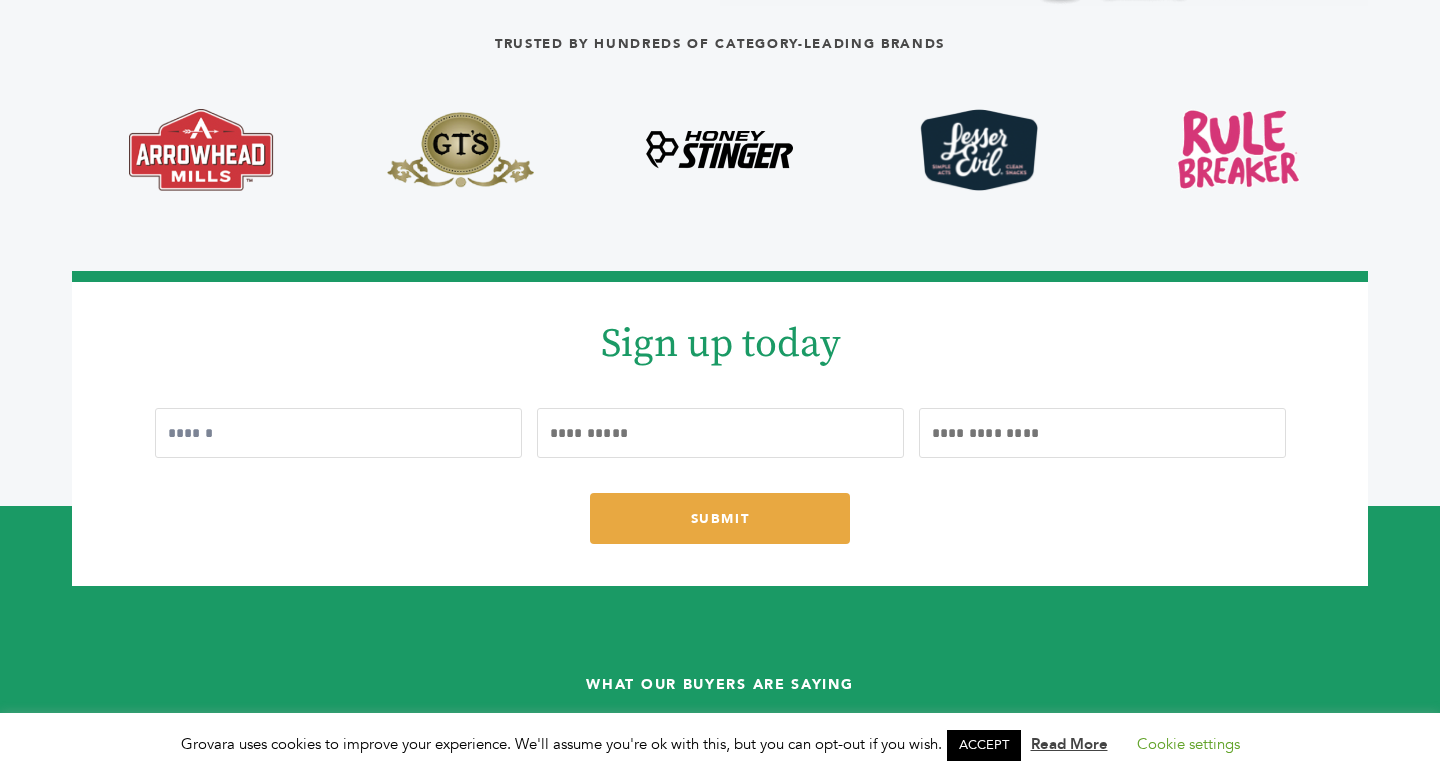 type on "******" 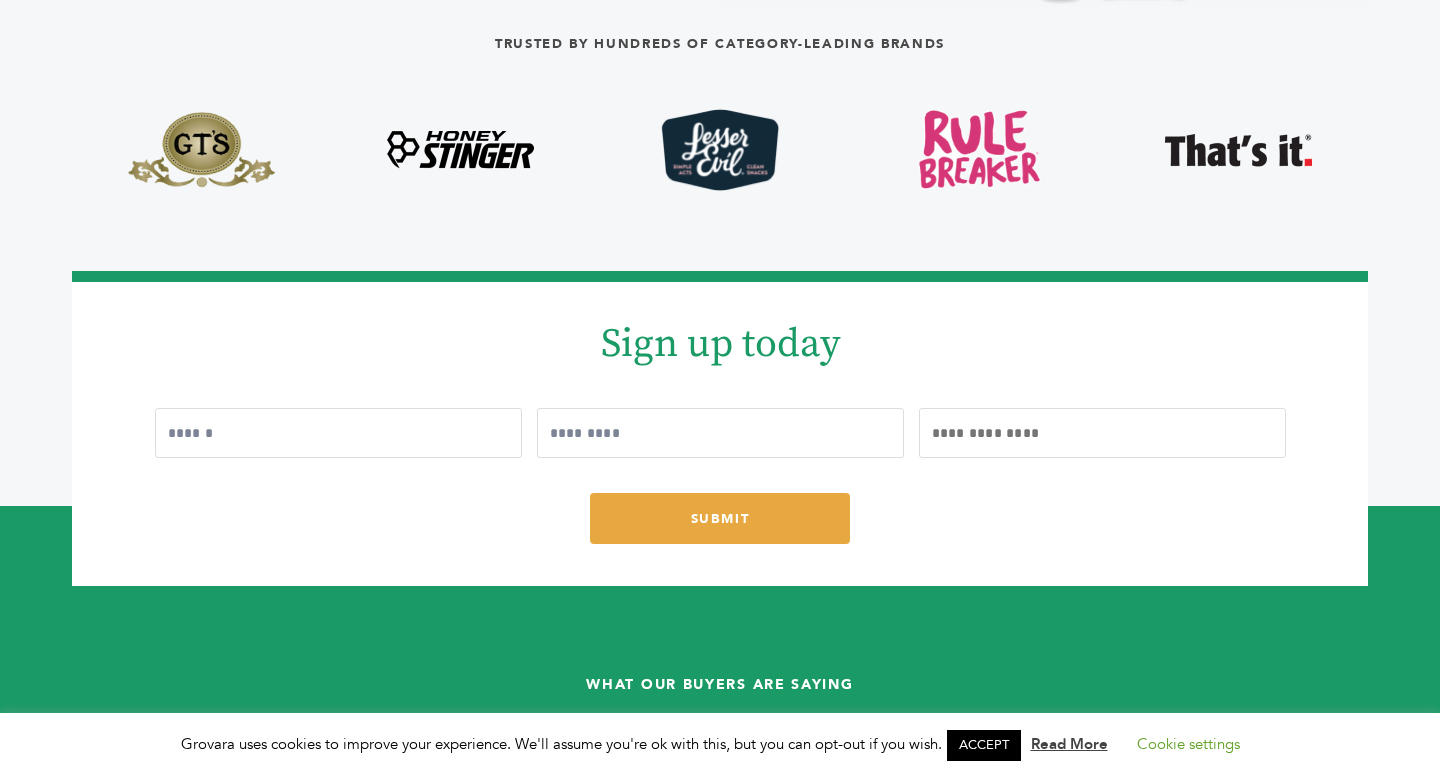 type on "*********" 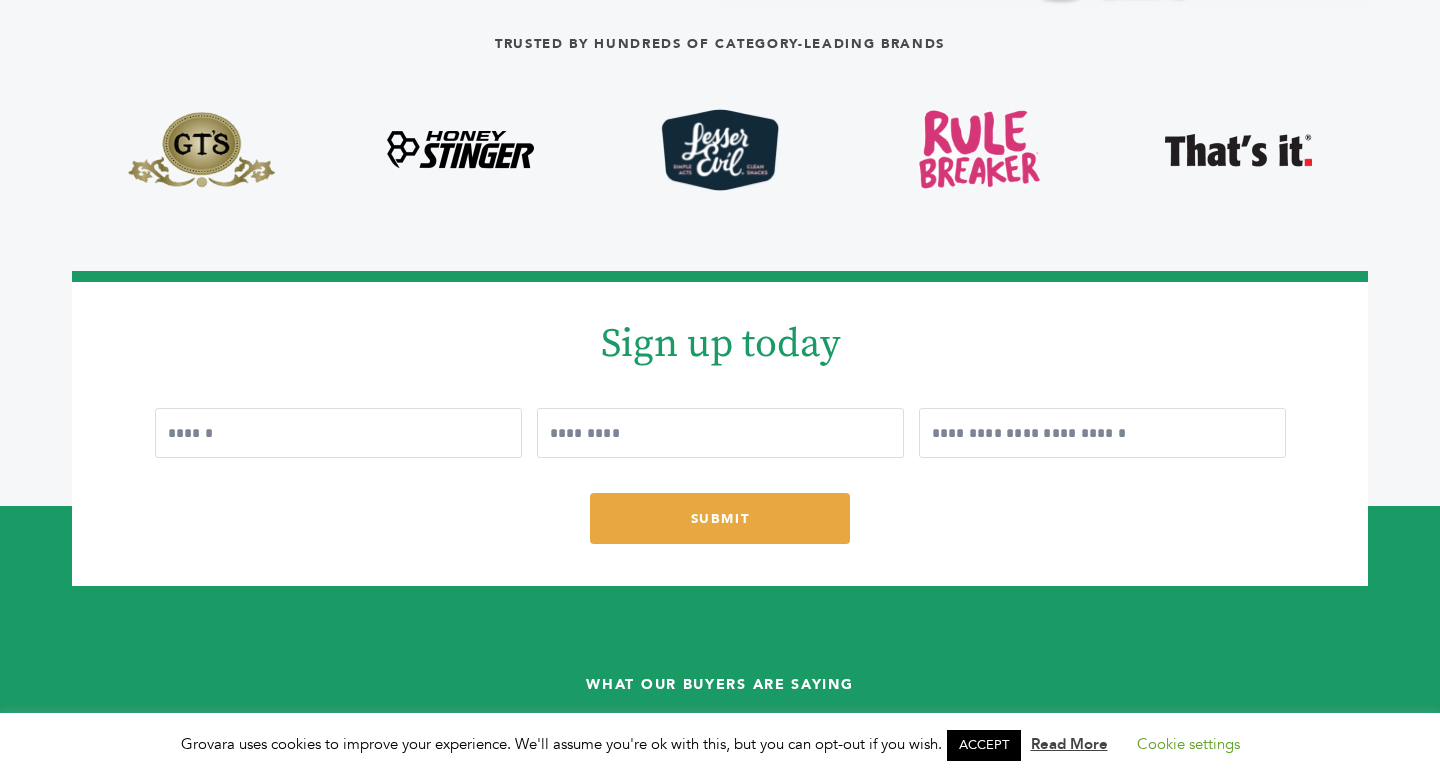 type on "**********" 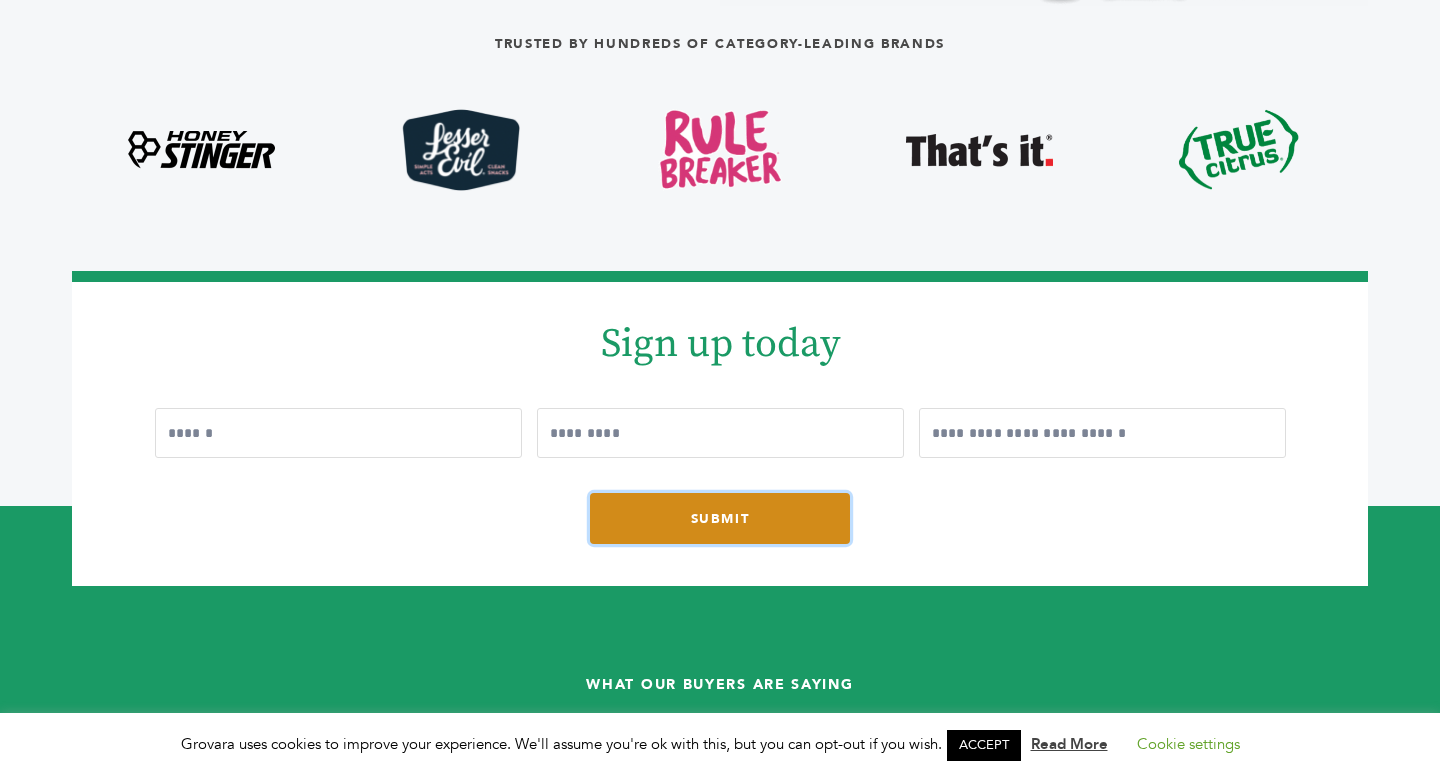 click on "SUBMIT" at bounding box center (720, 518) 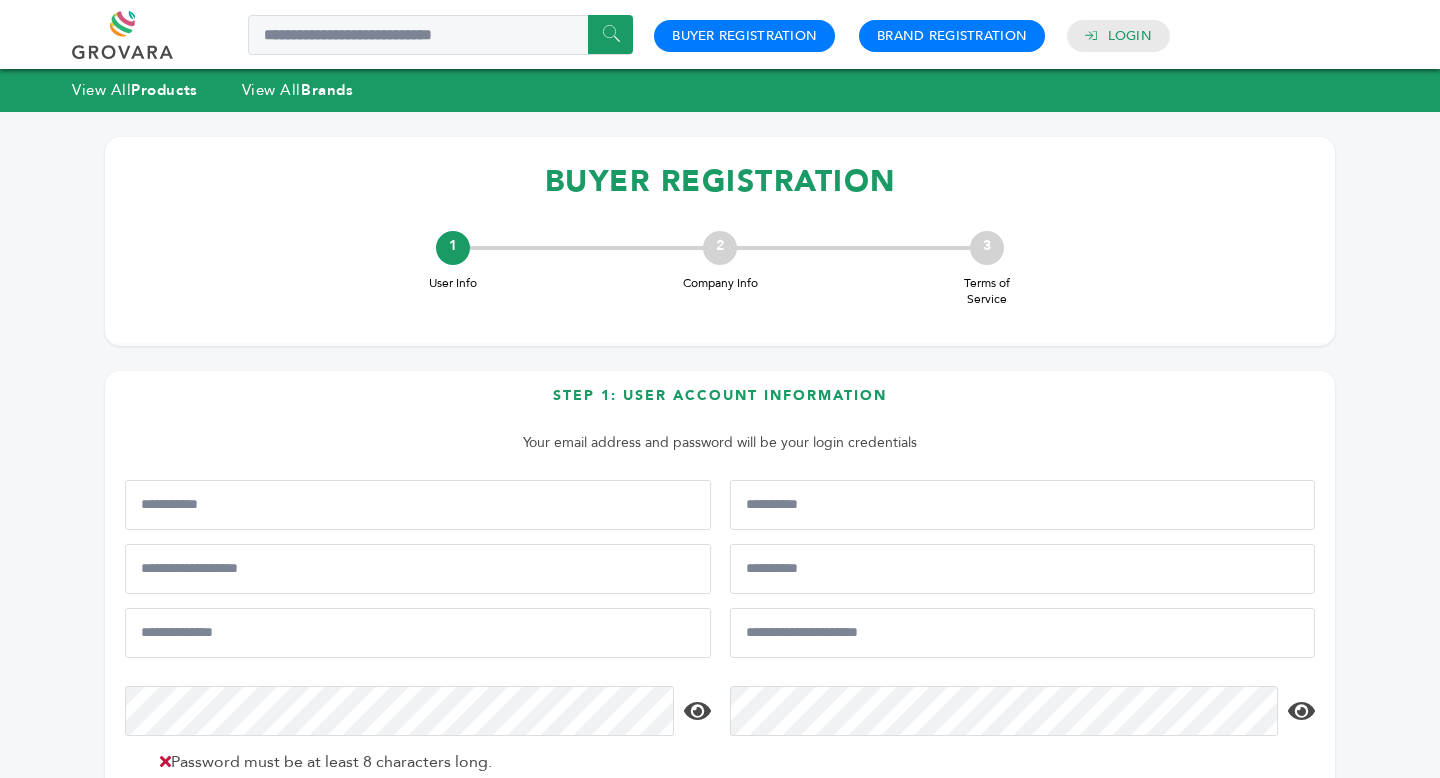 scroll, scrollTop: 0, scrollLeft: 0, axis: both 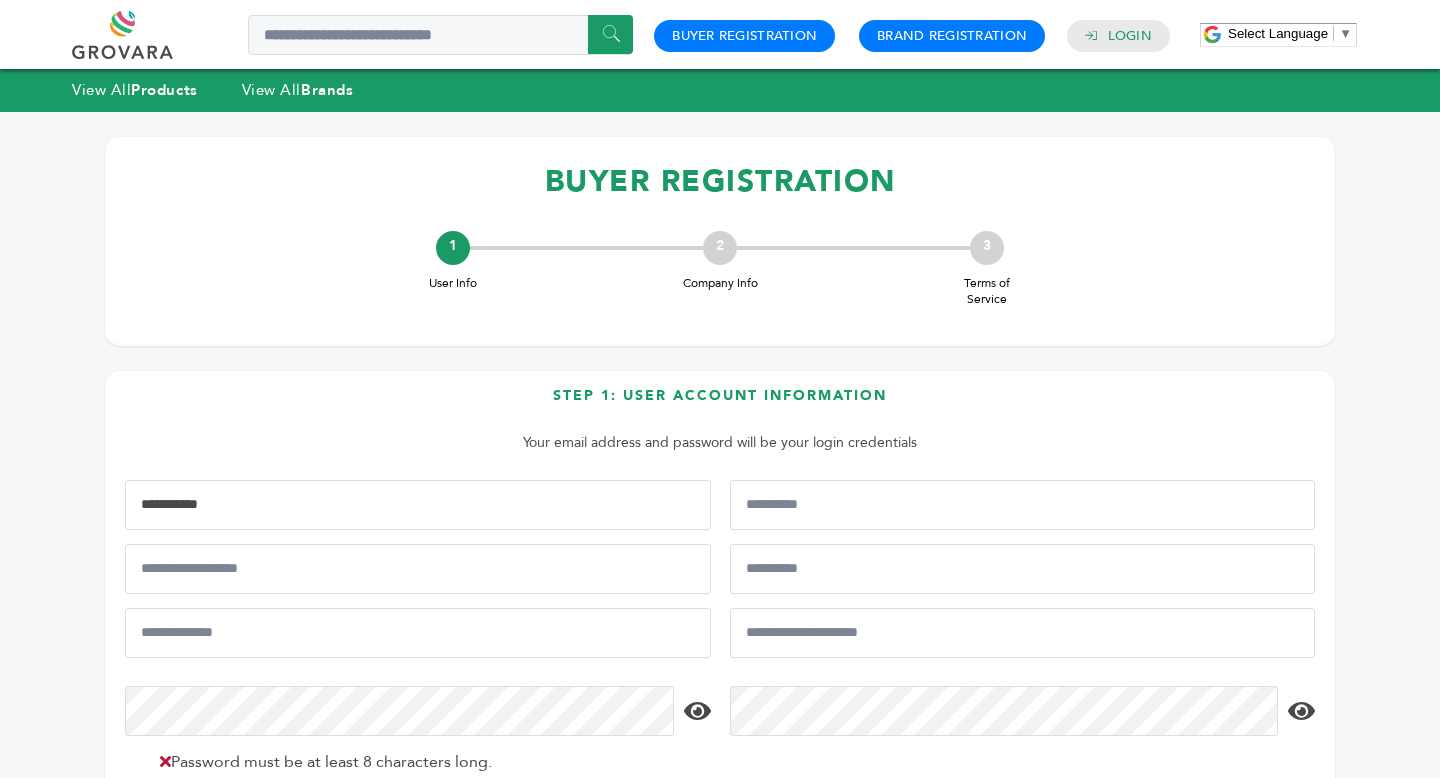 click at bounding box center [418, 505] 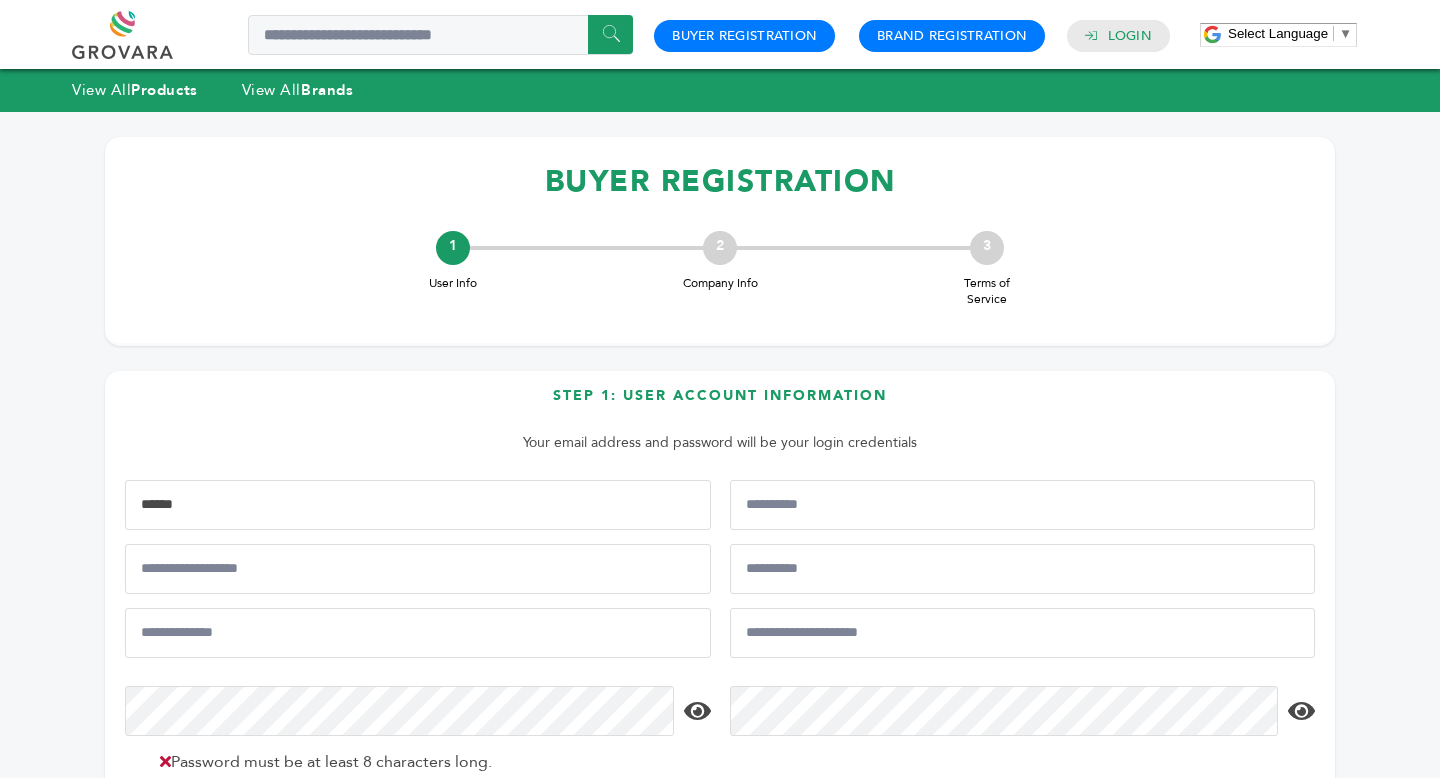 type on "*********" 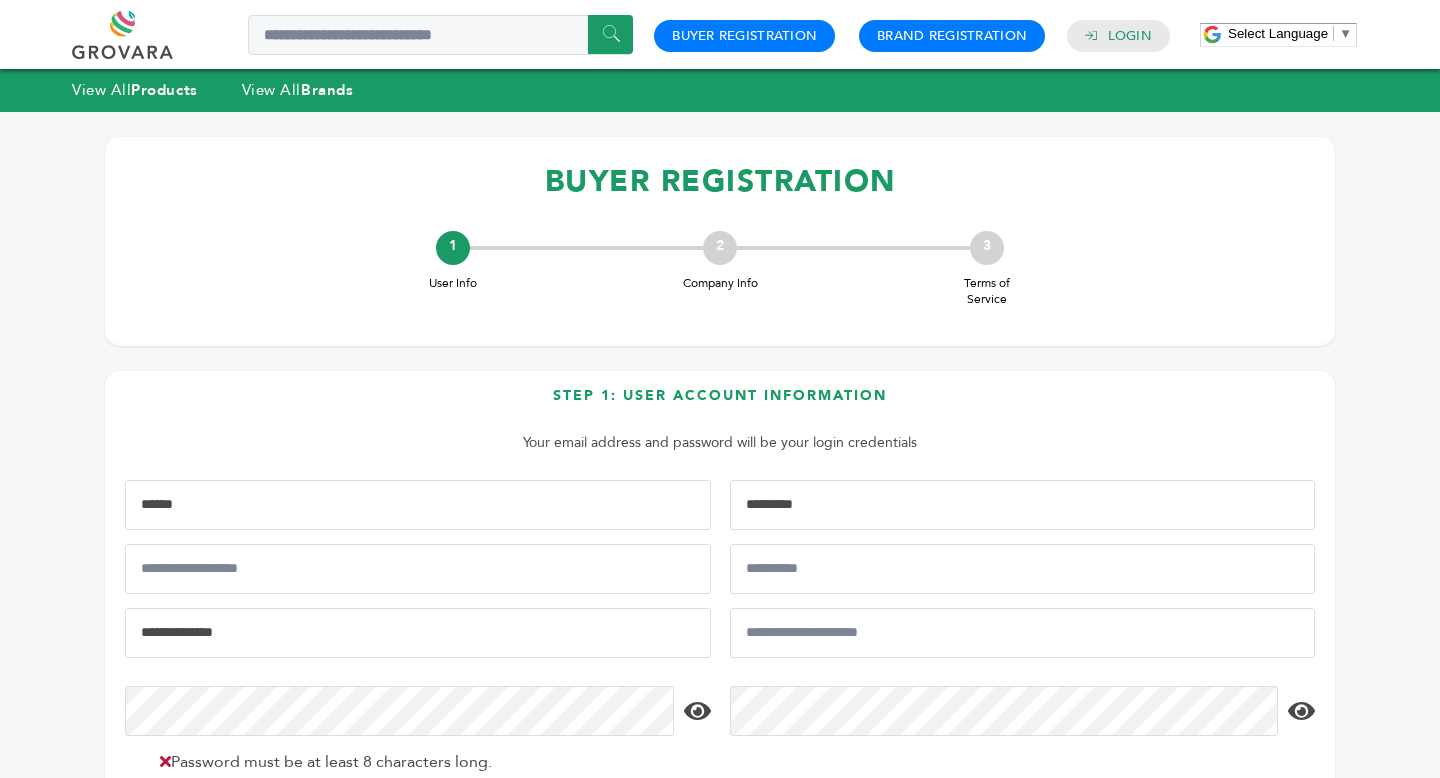 type on "**********" 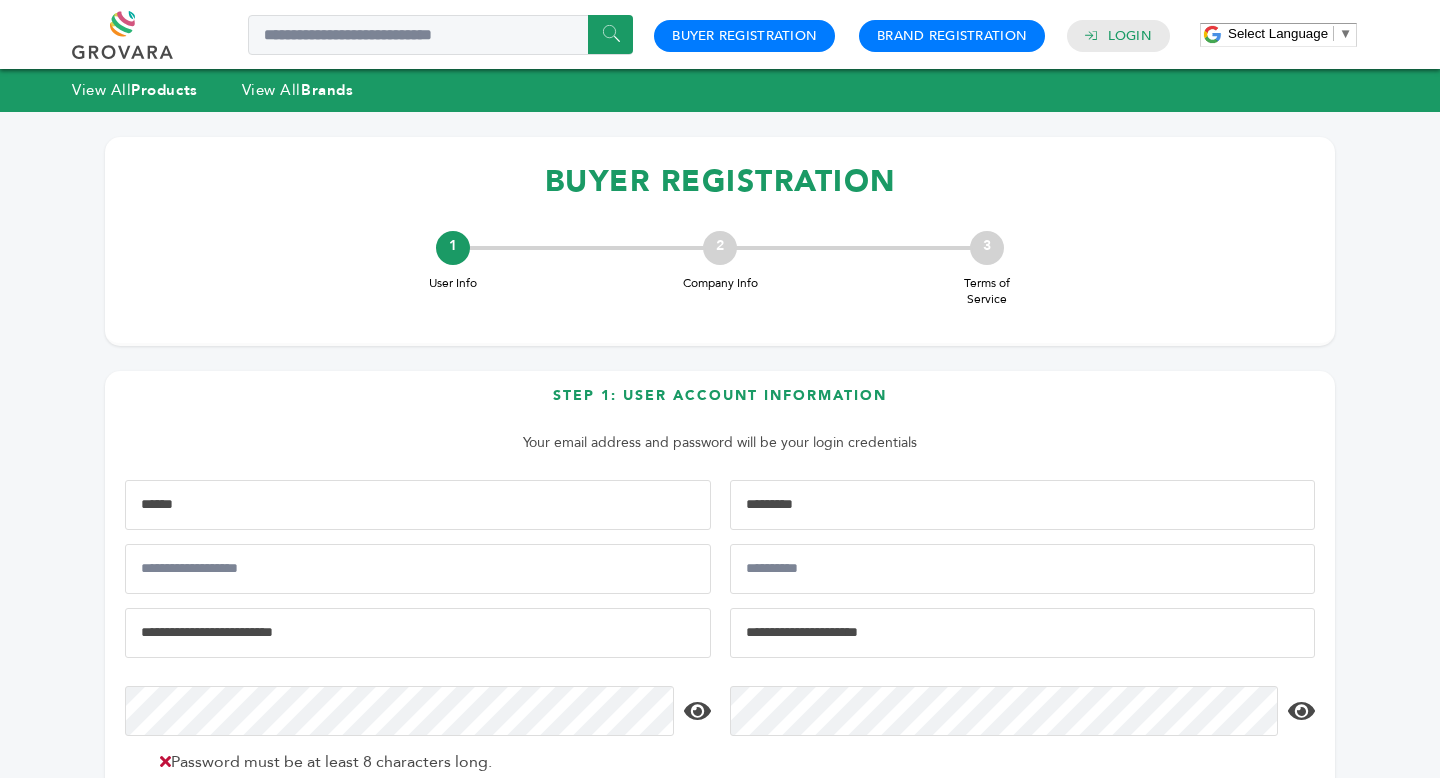 type on "**********" 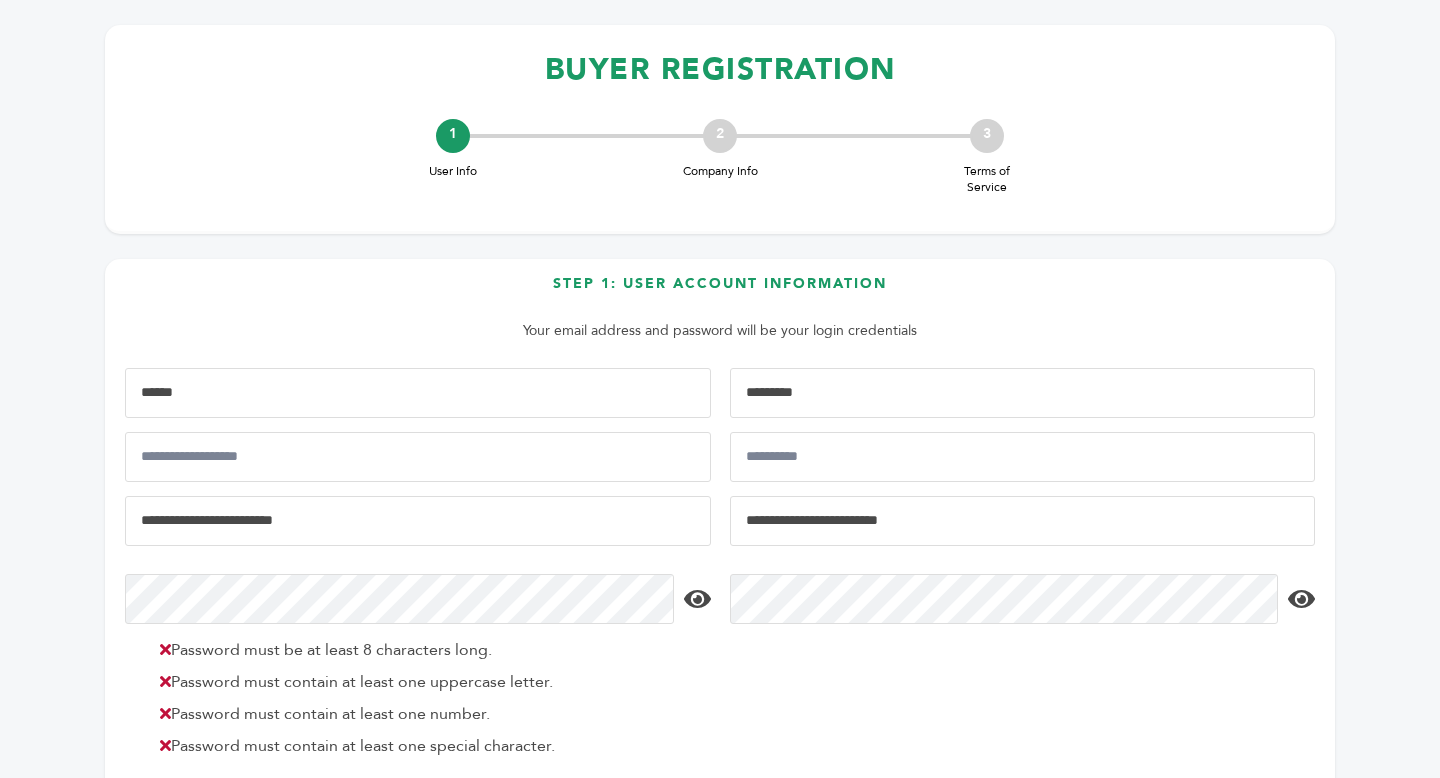 scroll, scrollTop: 114, scrollLeft: 0, axis: vertical 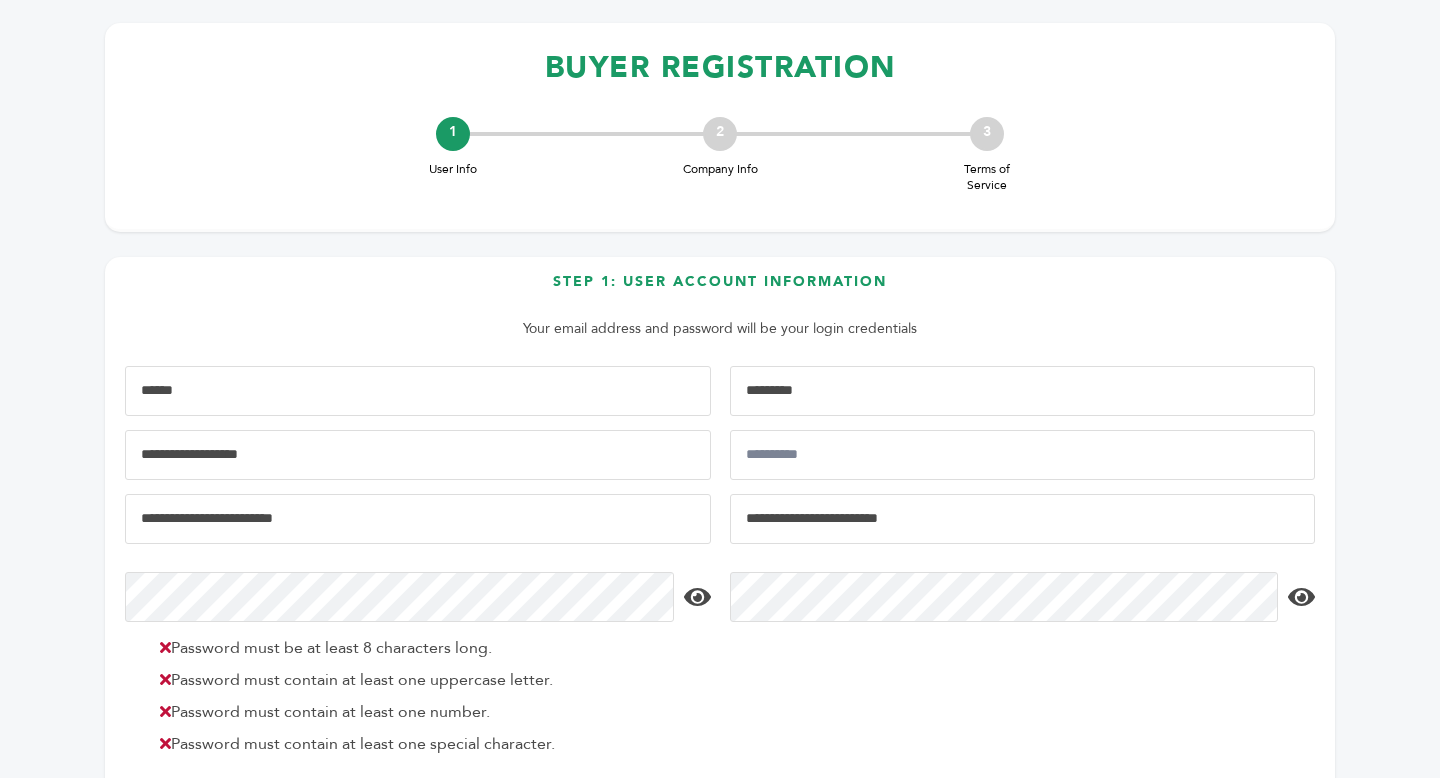 click at bounding box center (418, 455) 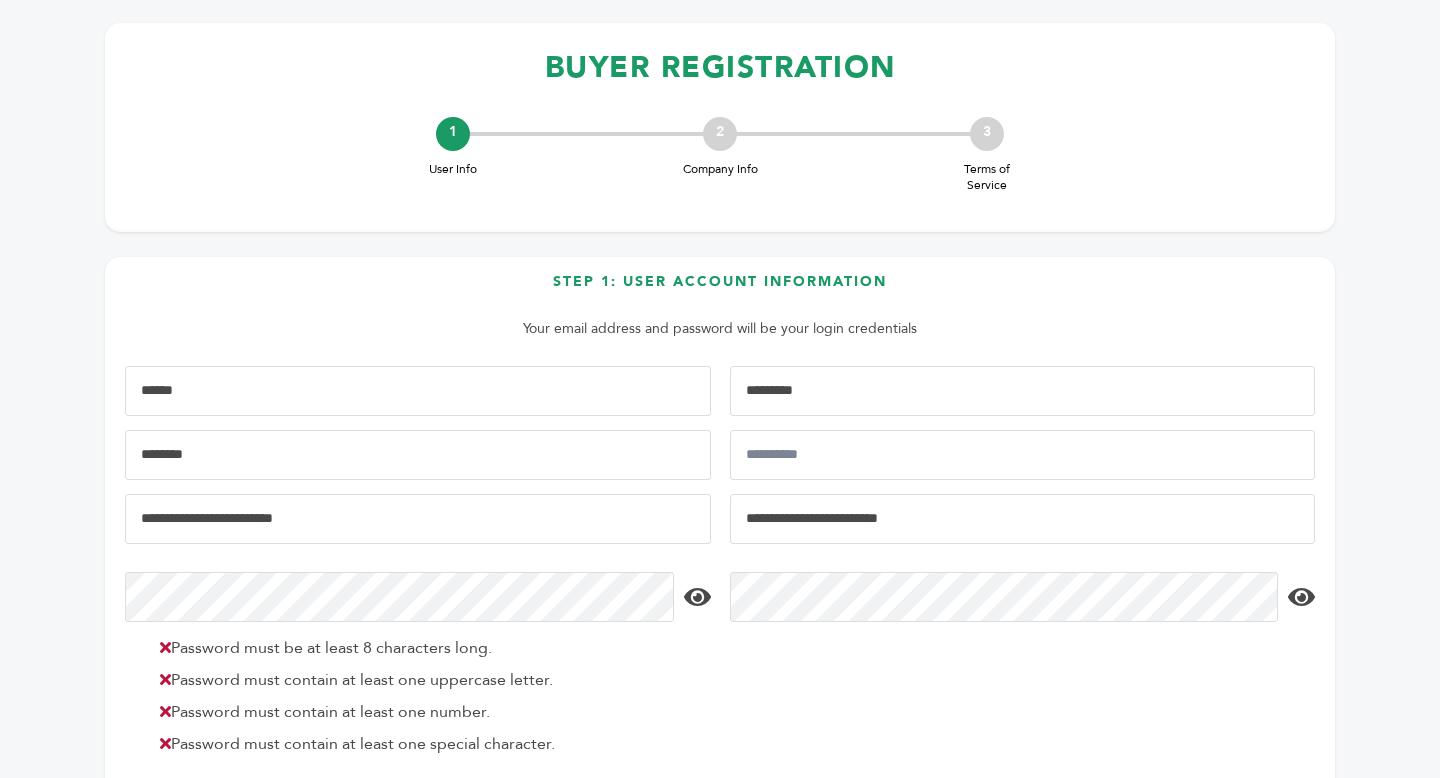 type on "********" 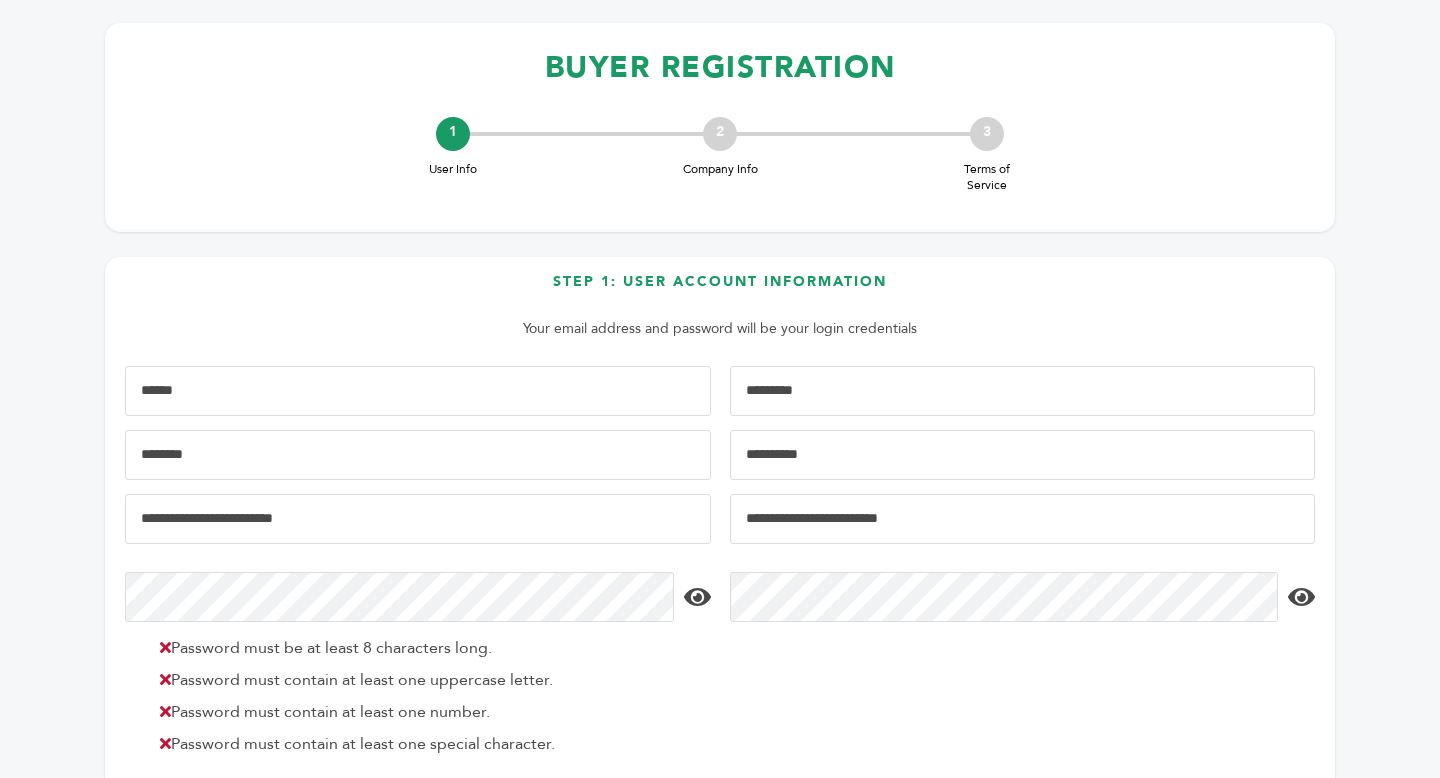 click at bounding box center [1023, 455] 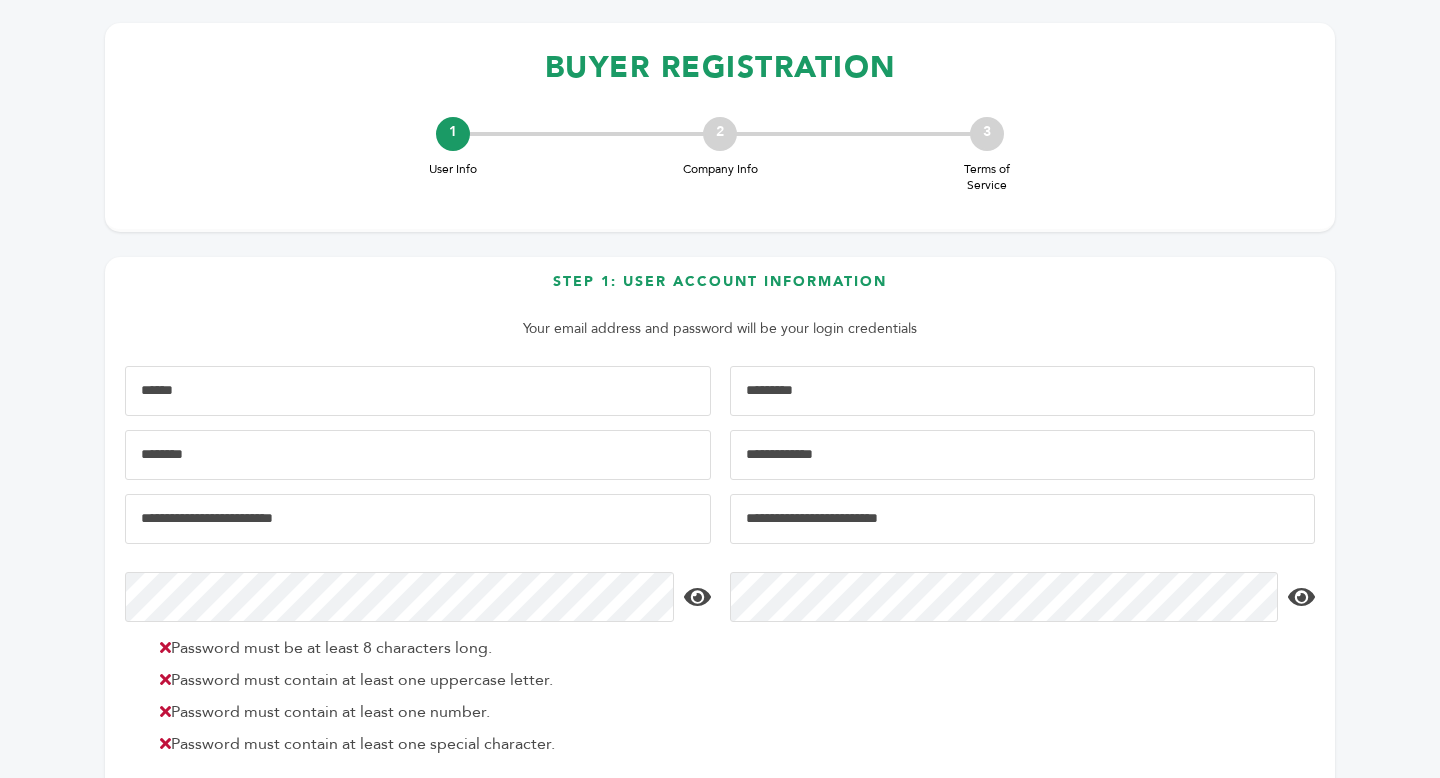 type on "**********" 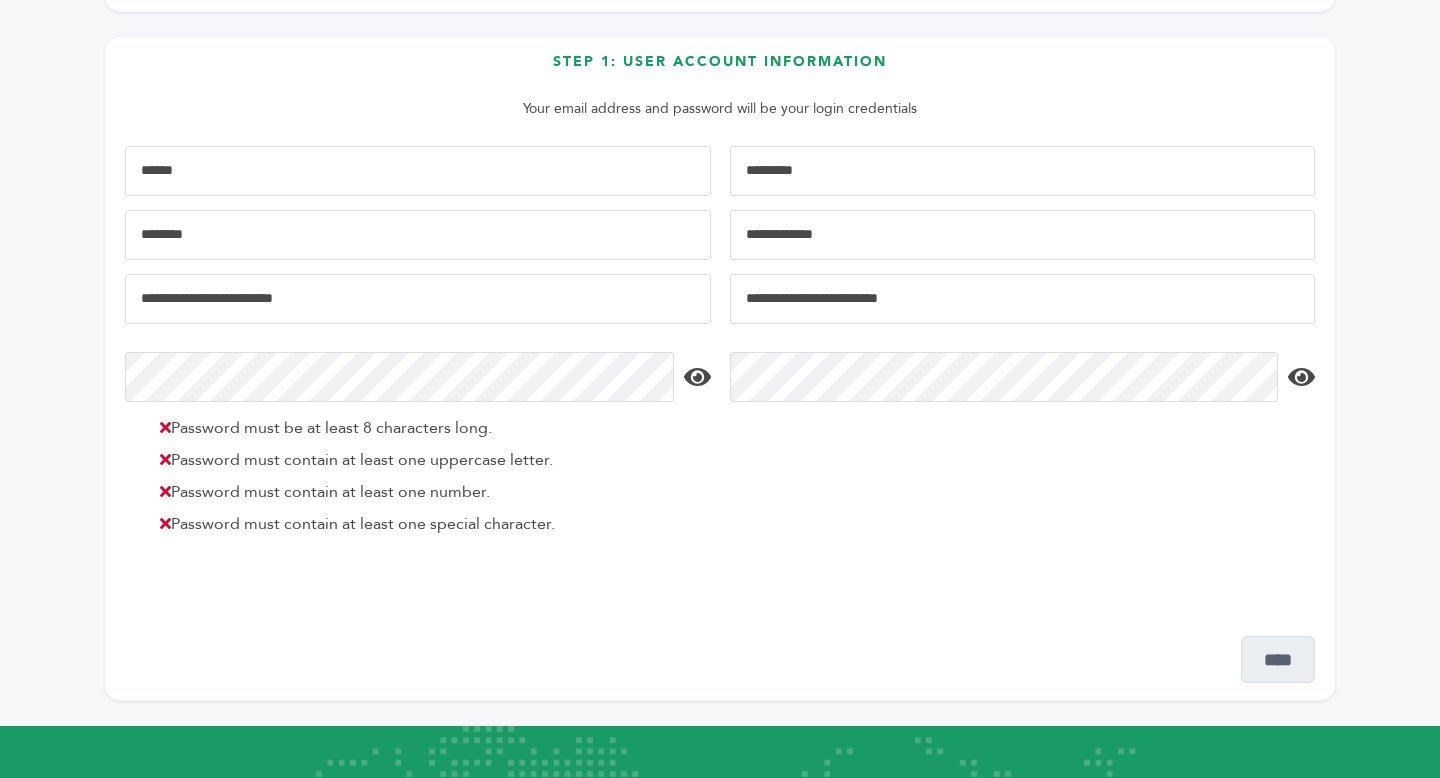 scroll, scrollTop: 337, scrollLeft: 0, axis: vertical 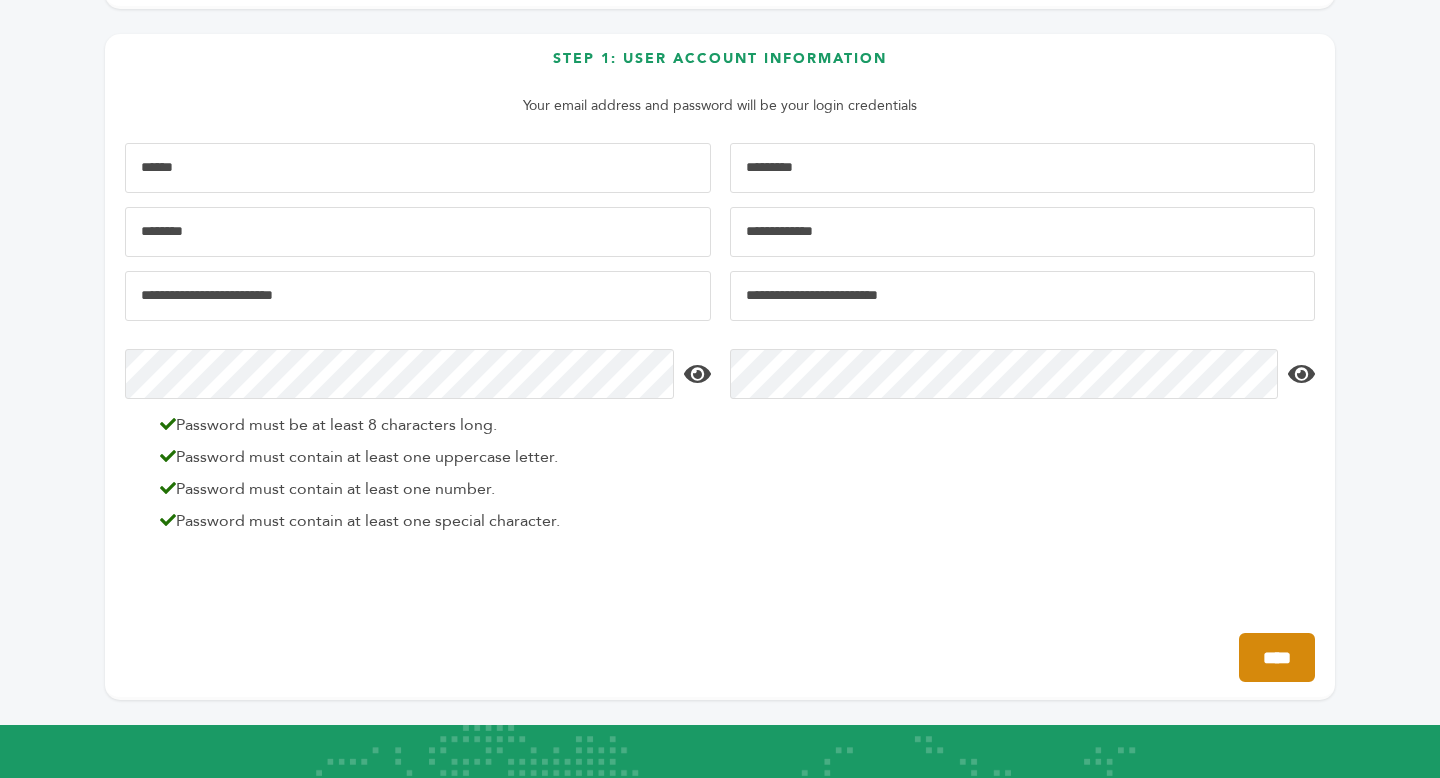 click on "****" at bounding box center [1277, 657] 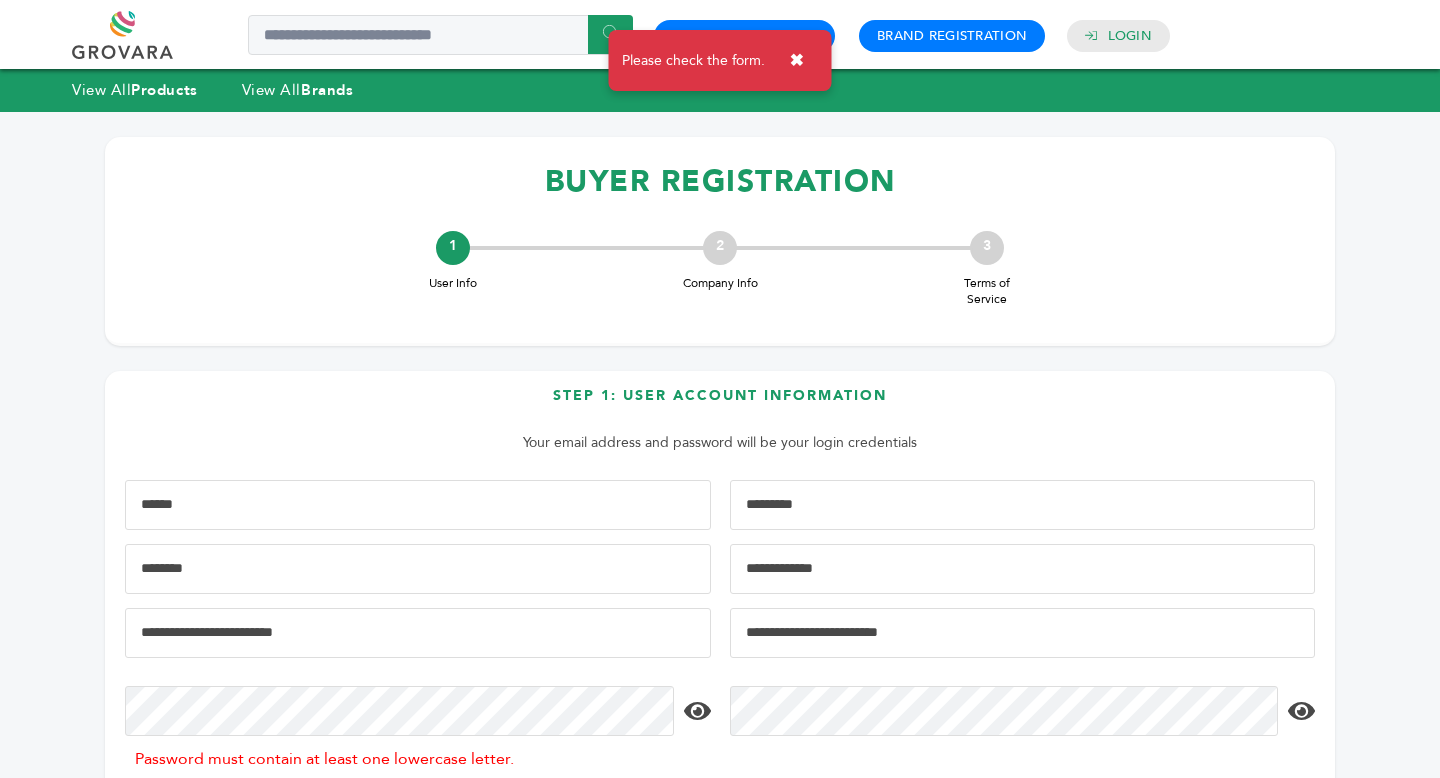 scroll, scrollTop: 0, scrollLeft: 0, axis: both 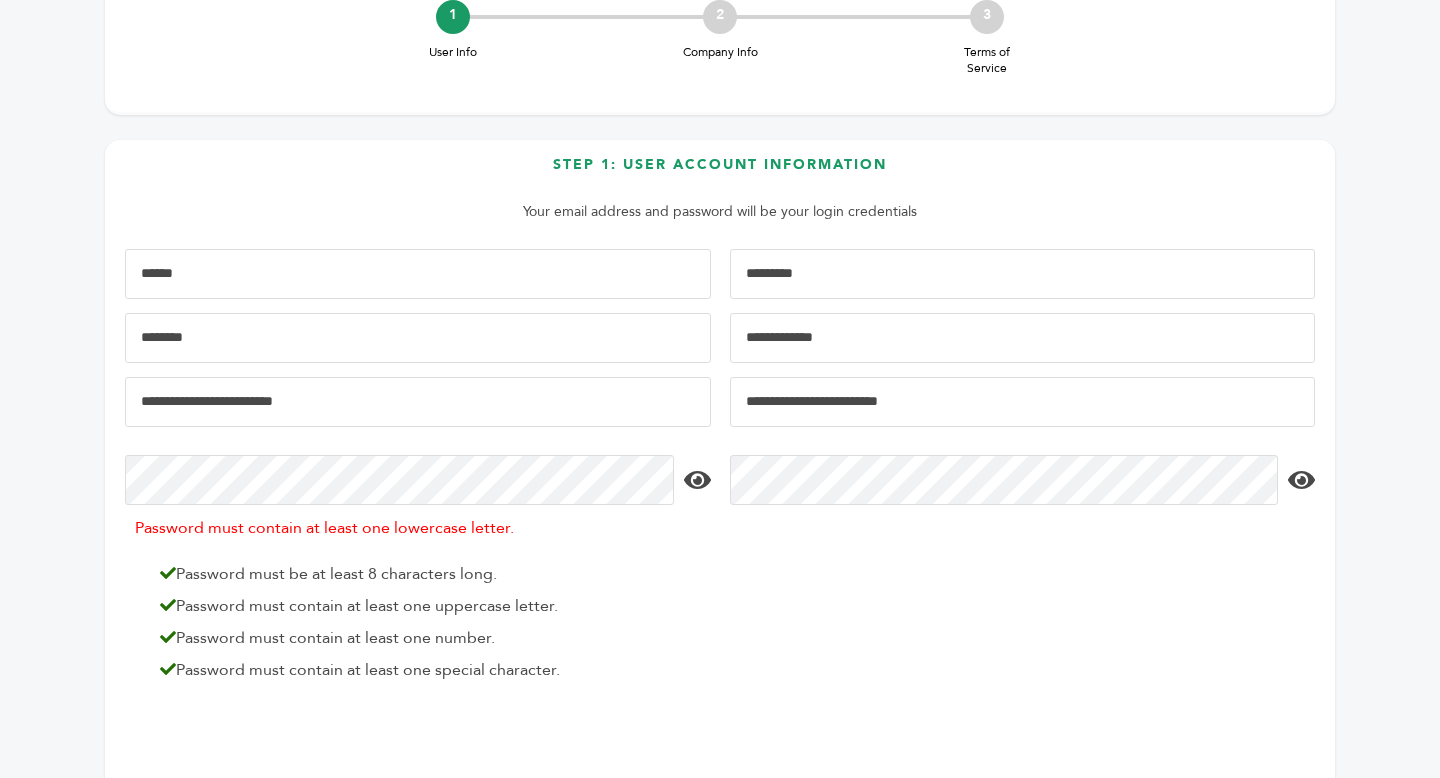 click at bounding box center [697, 480] 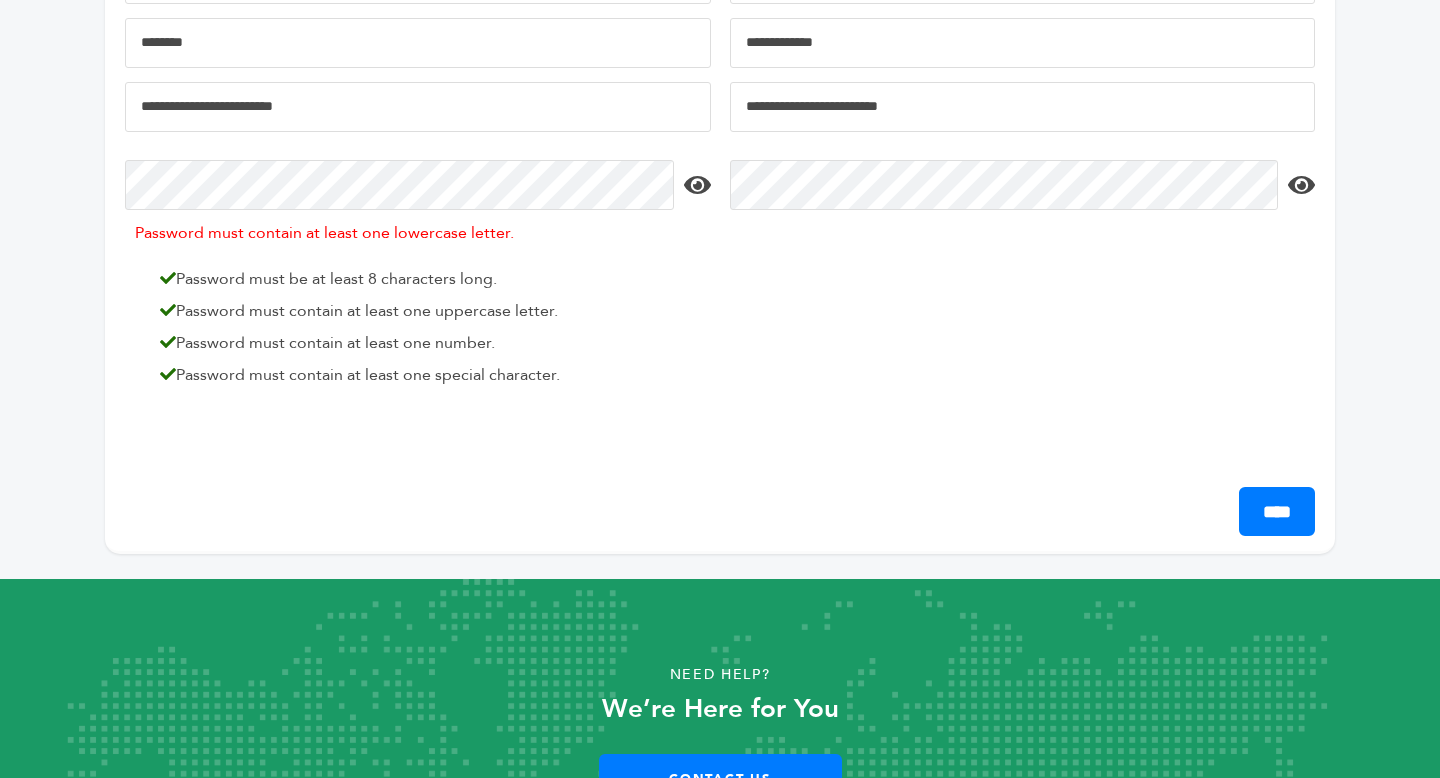 scroll, scrollTop: 541, scrollLeft: 0, axis: vertical 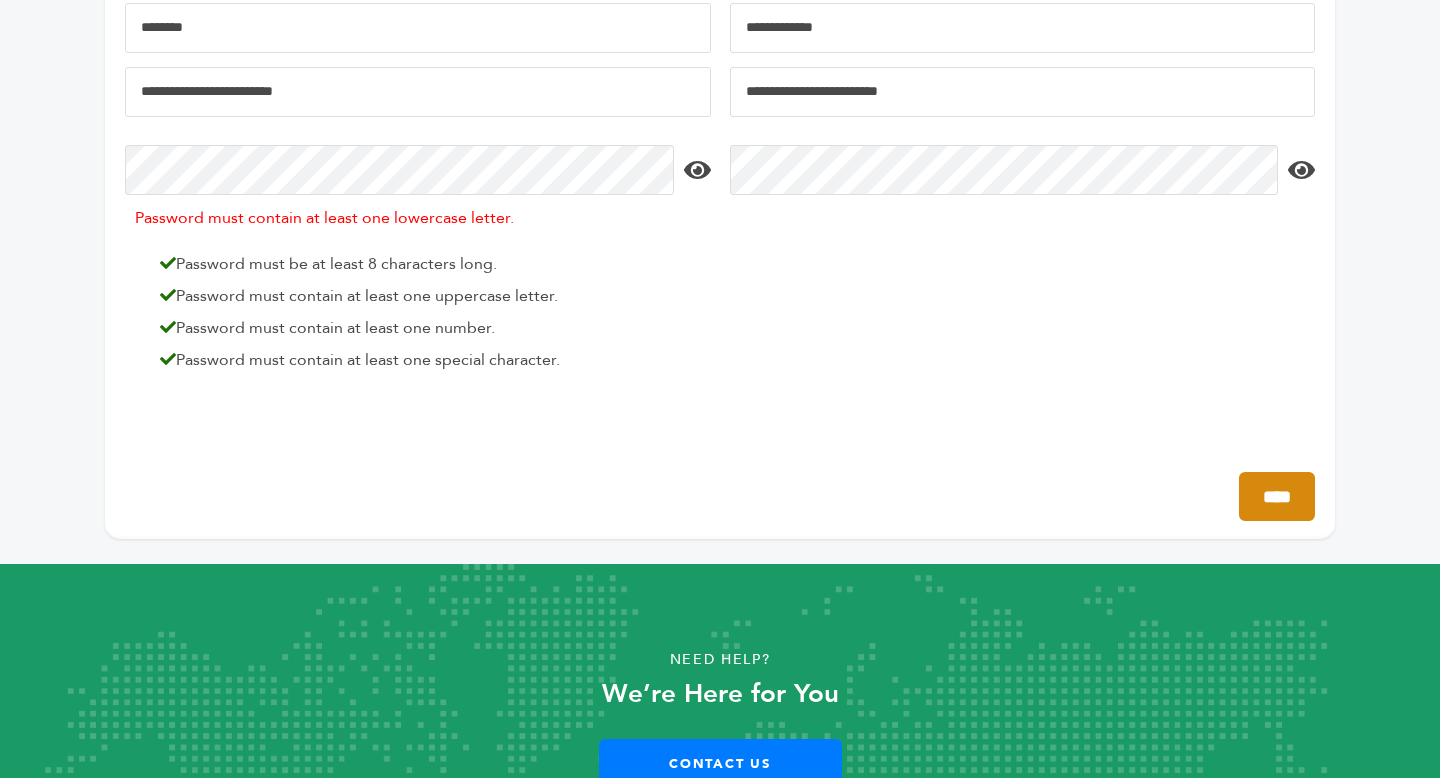 click on "****" at bounding box center (1277, 496) 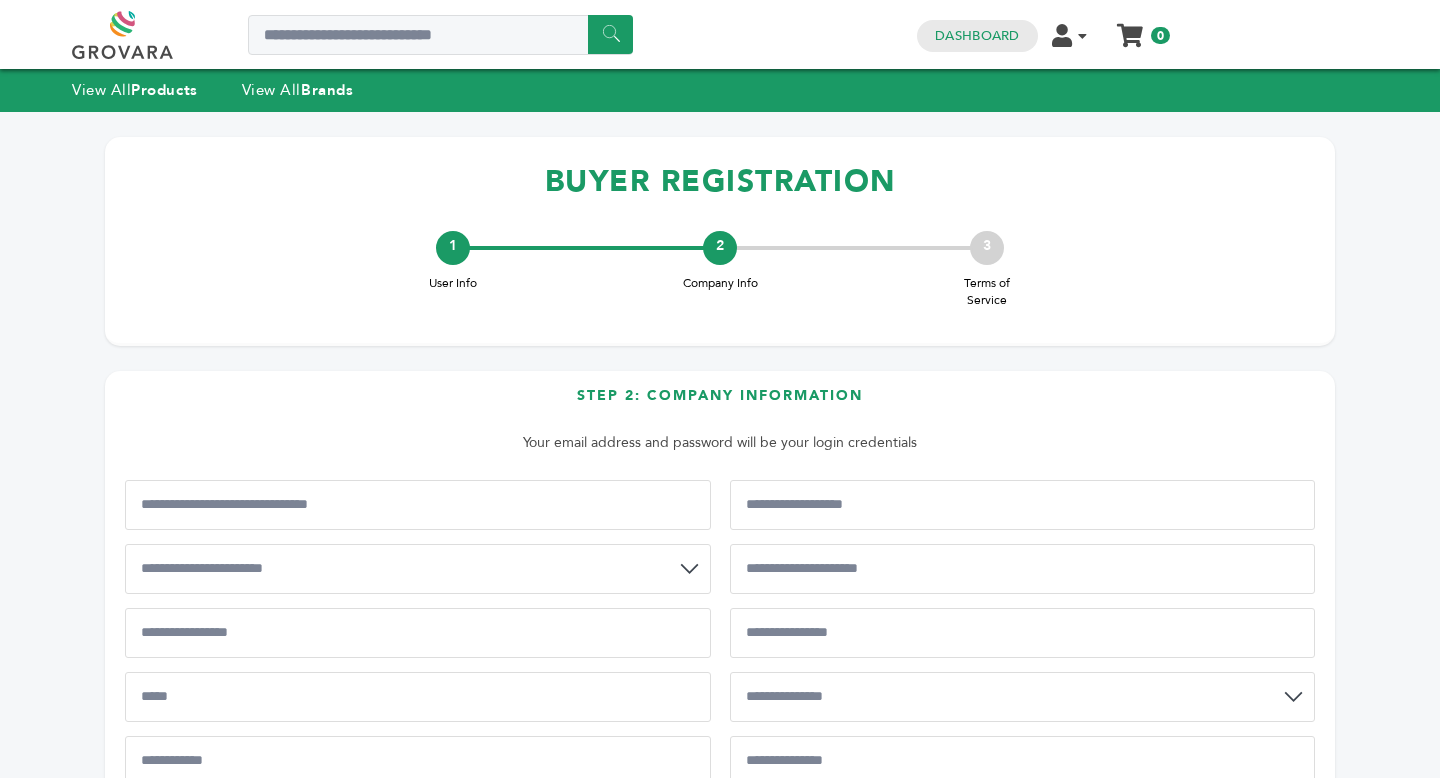 scroll, scrollTop: 0, scrollLeft: 0, axis: both 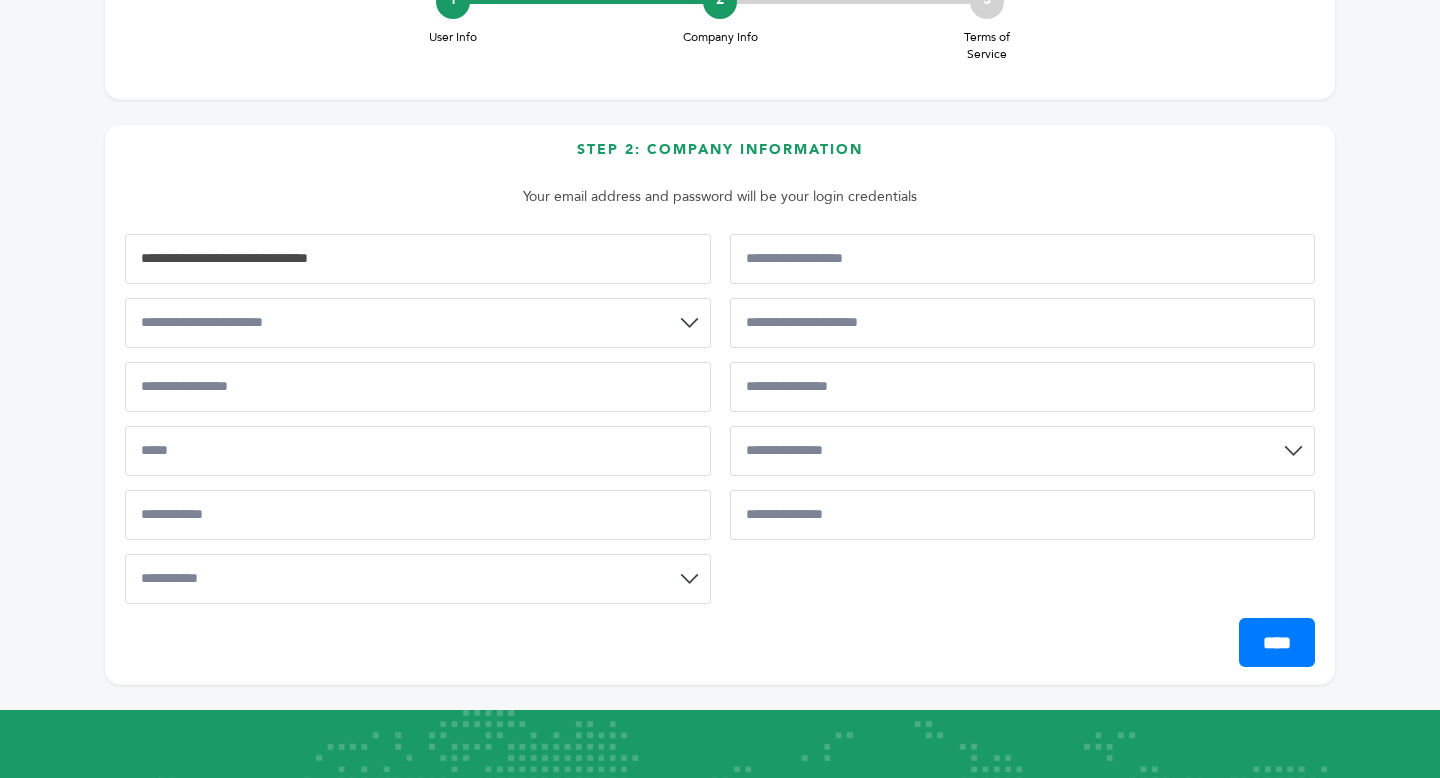 click at bounding box center [418, 259] 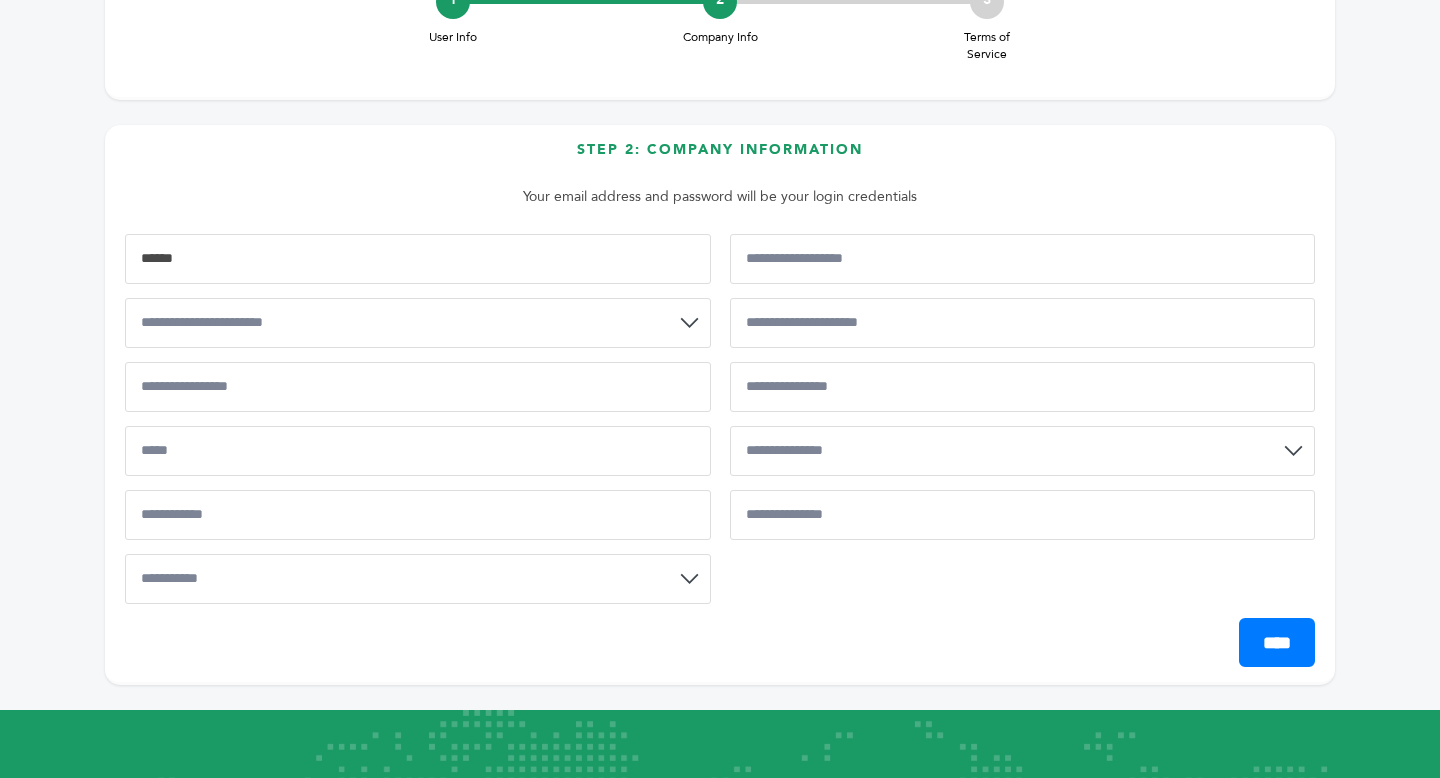 type on "******" 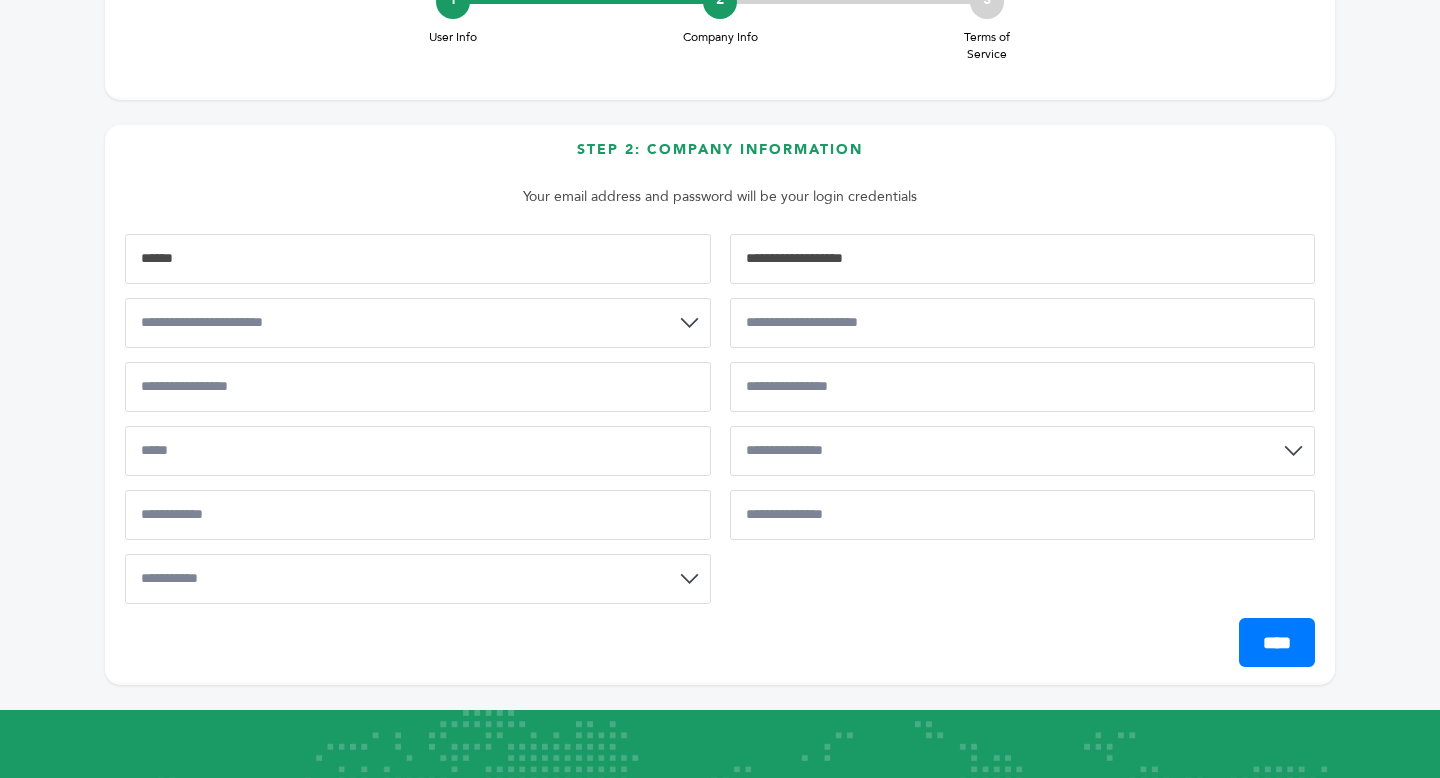 click at bounding box center (1023, 259) 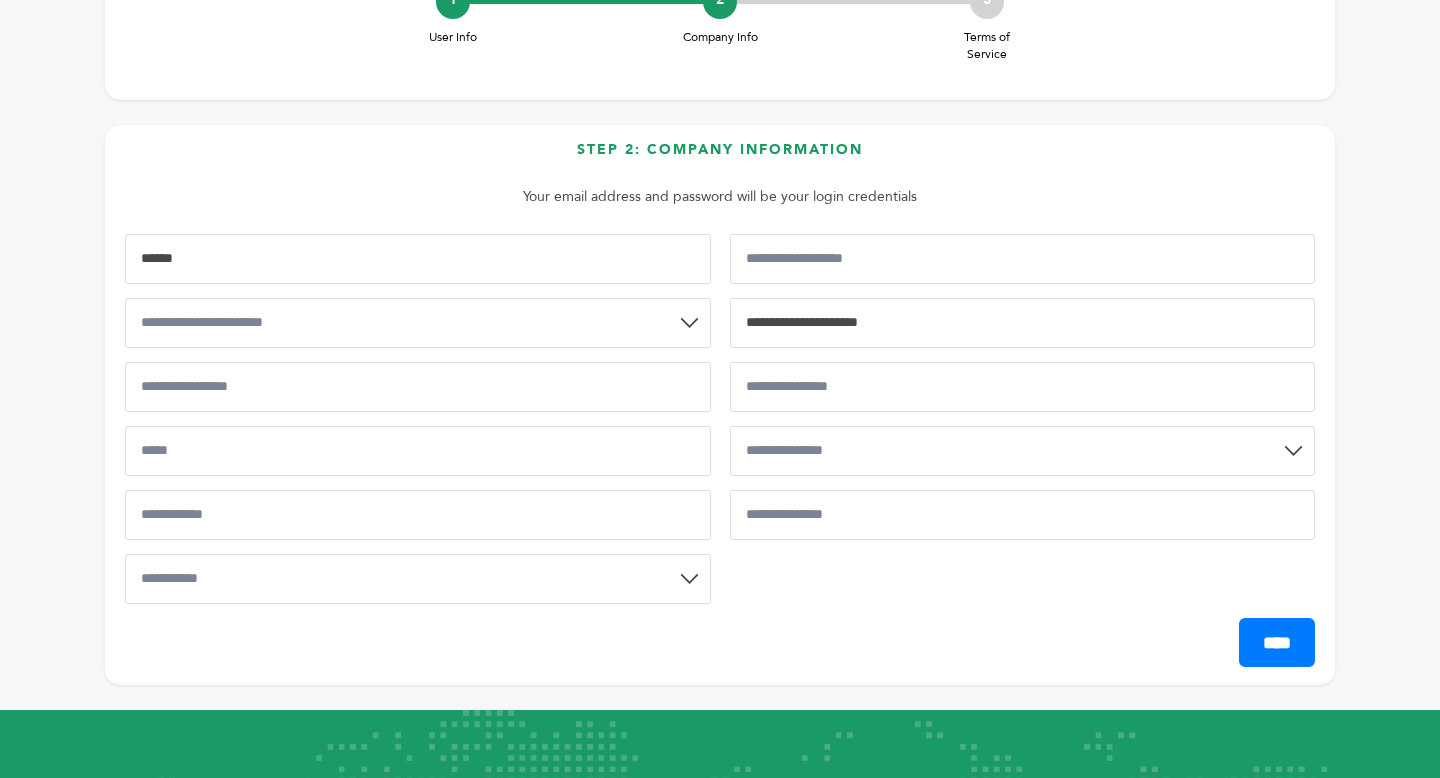 click at bounding box center [1023, 323] 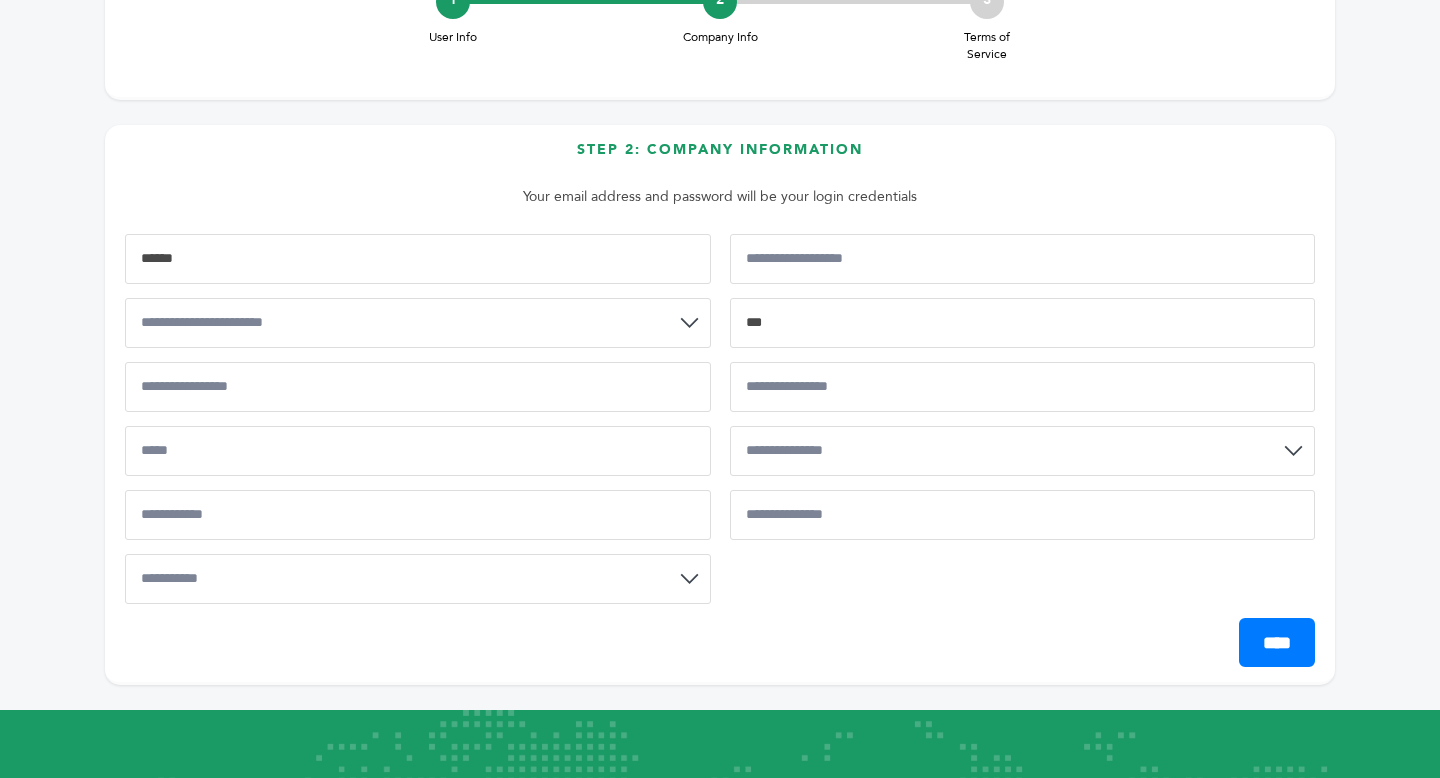 type on "***" 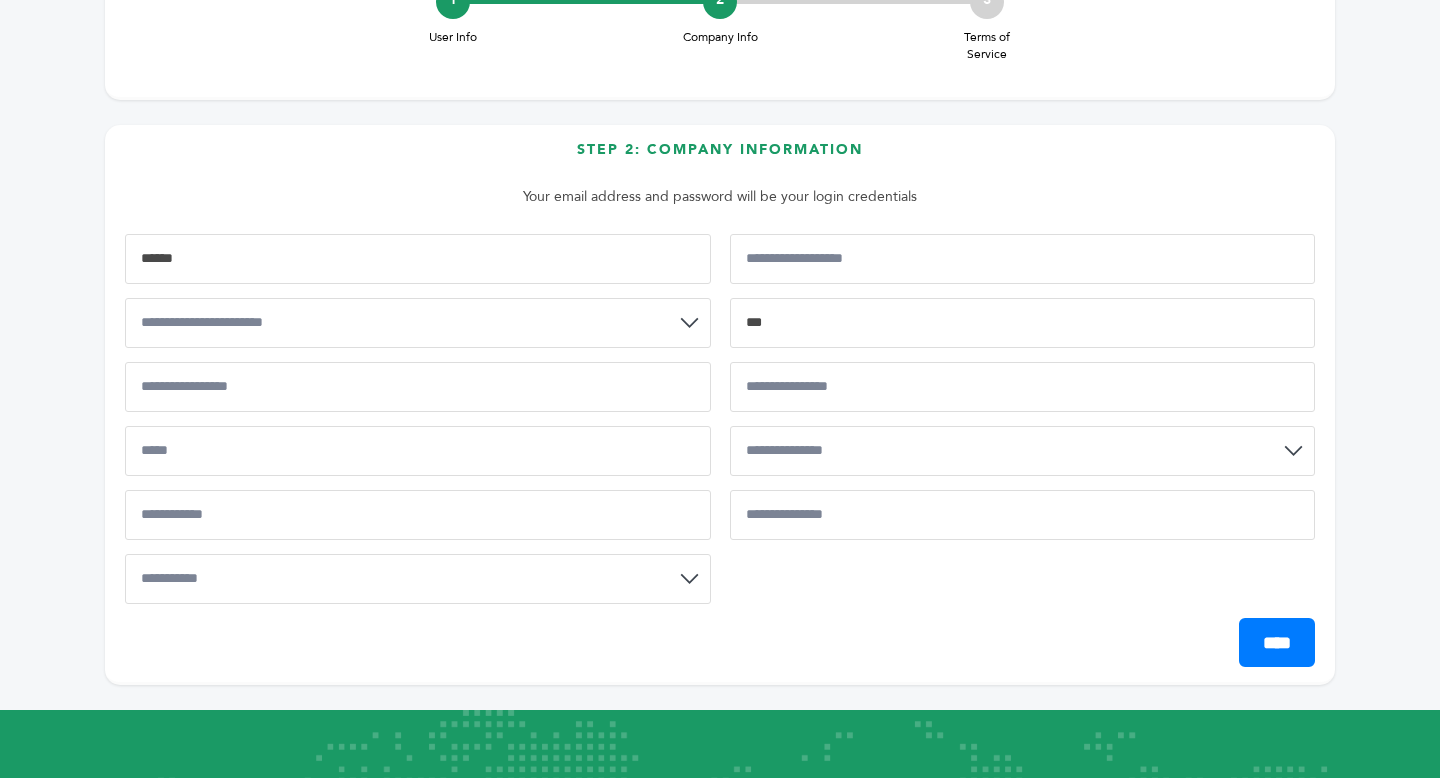 click on "**********" at bounding box center [418, 323] 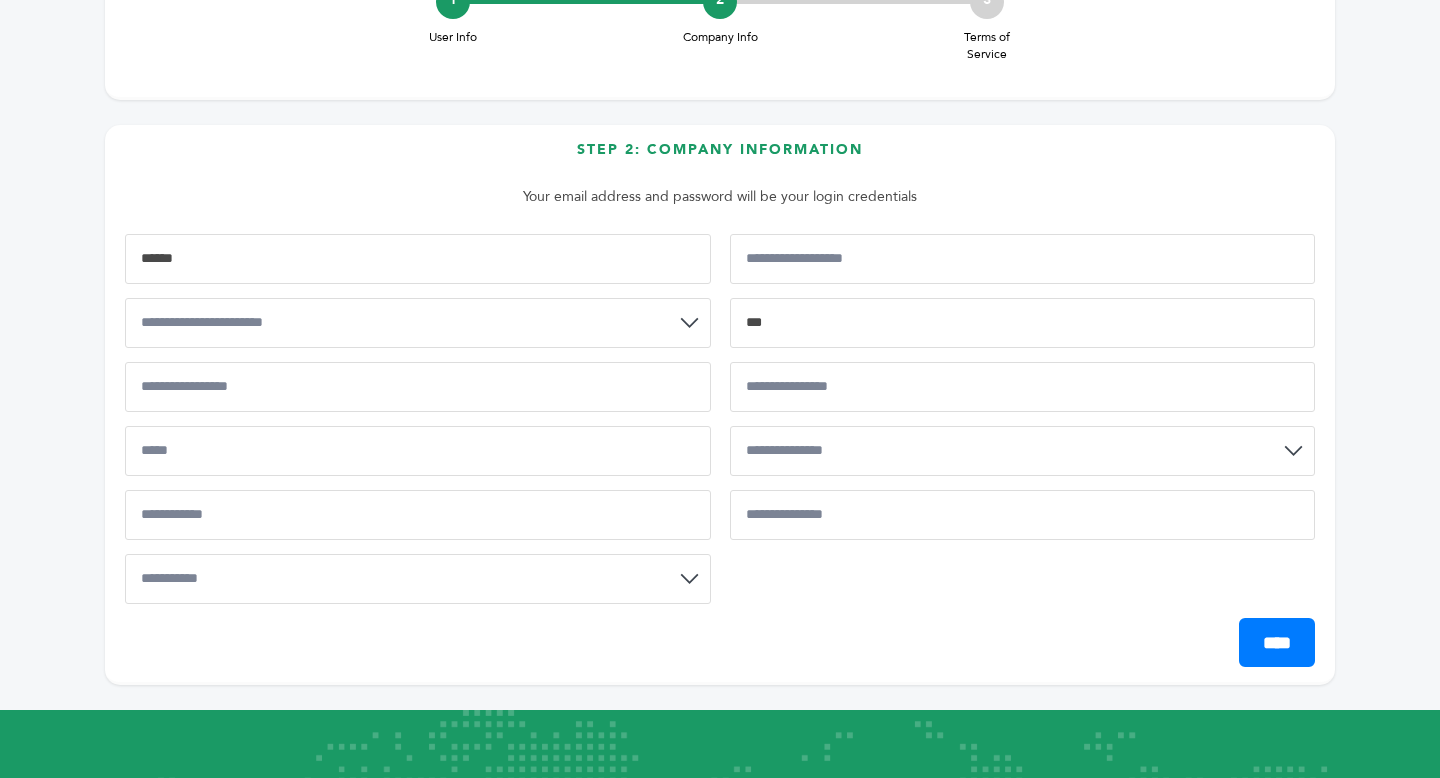 select on "**" 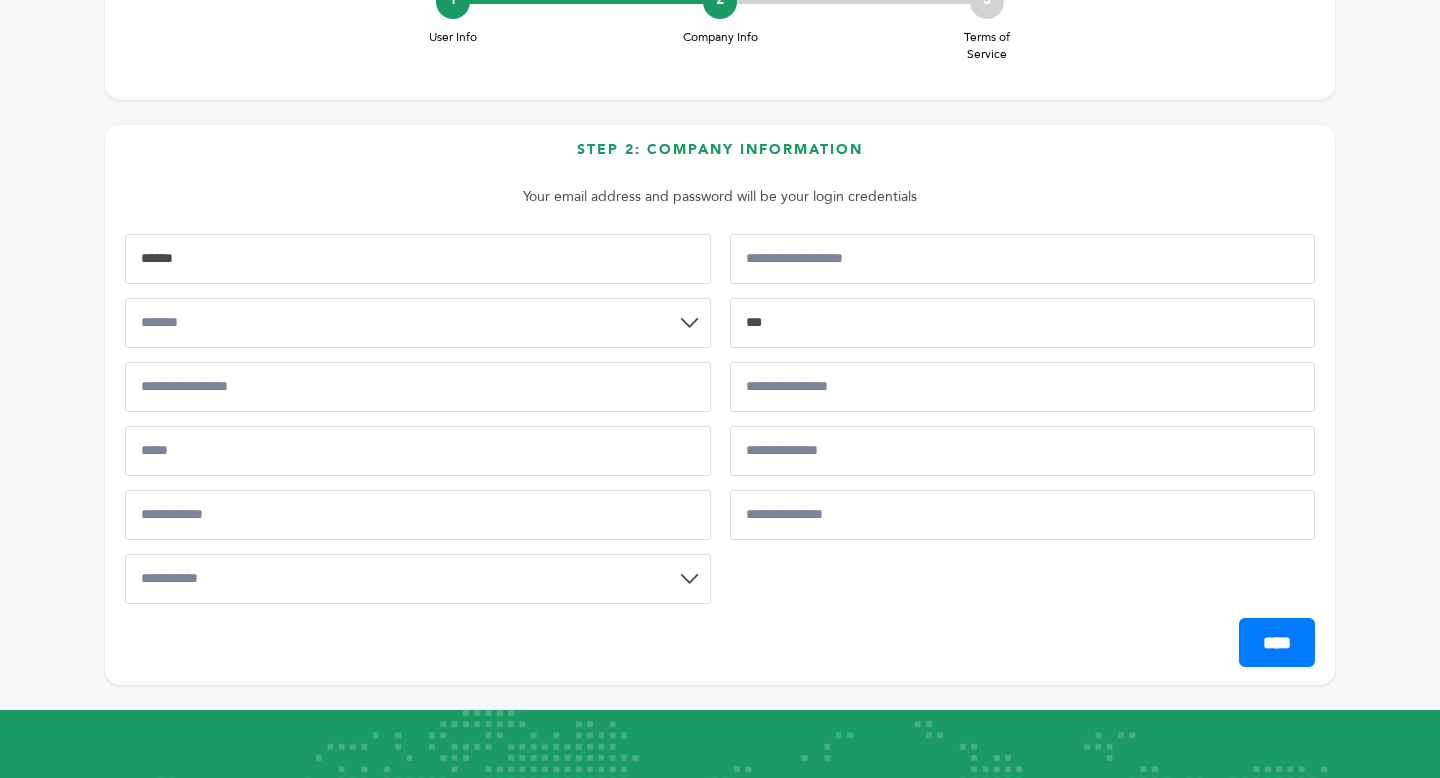 click on "***" at bounding box center [1023, 323] 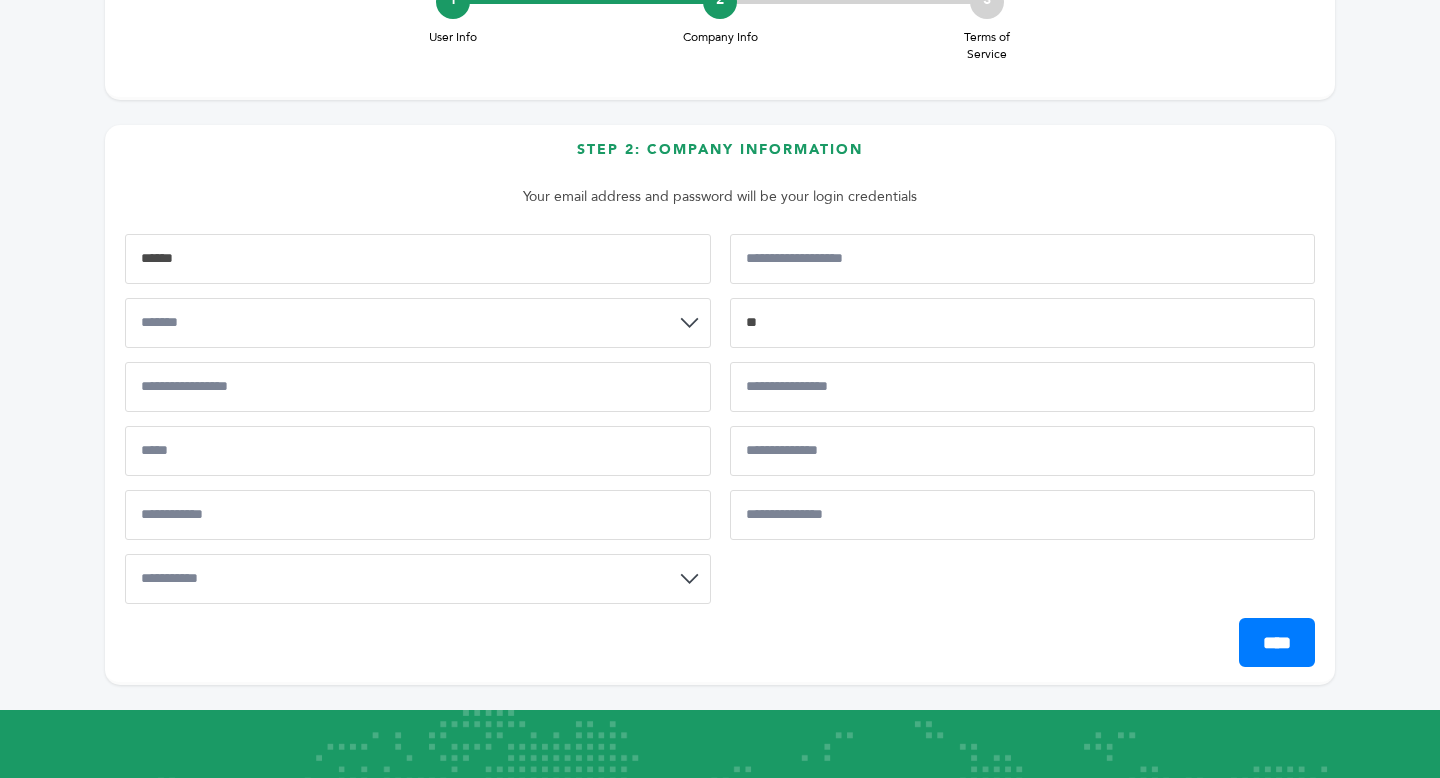 type on "*" 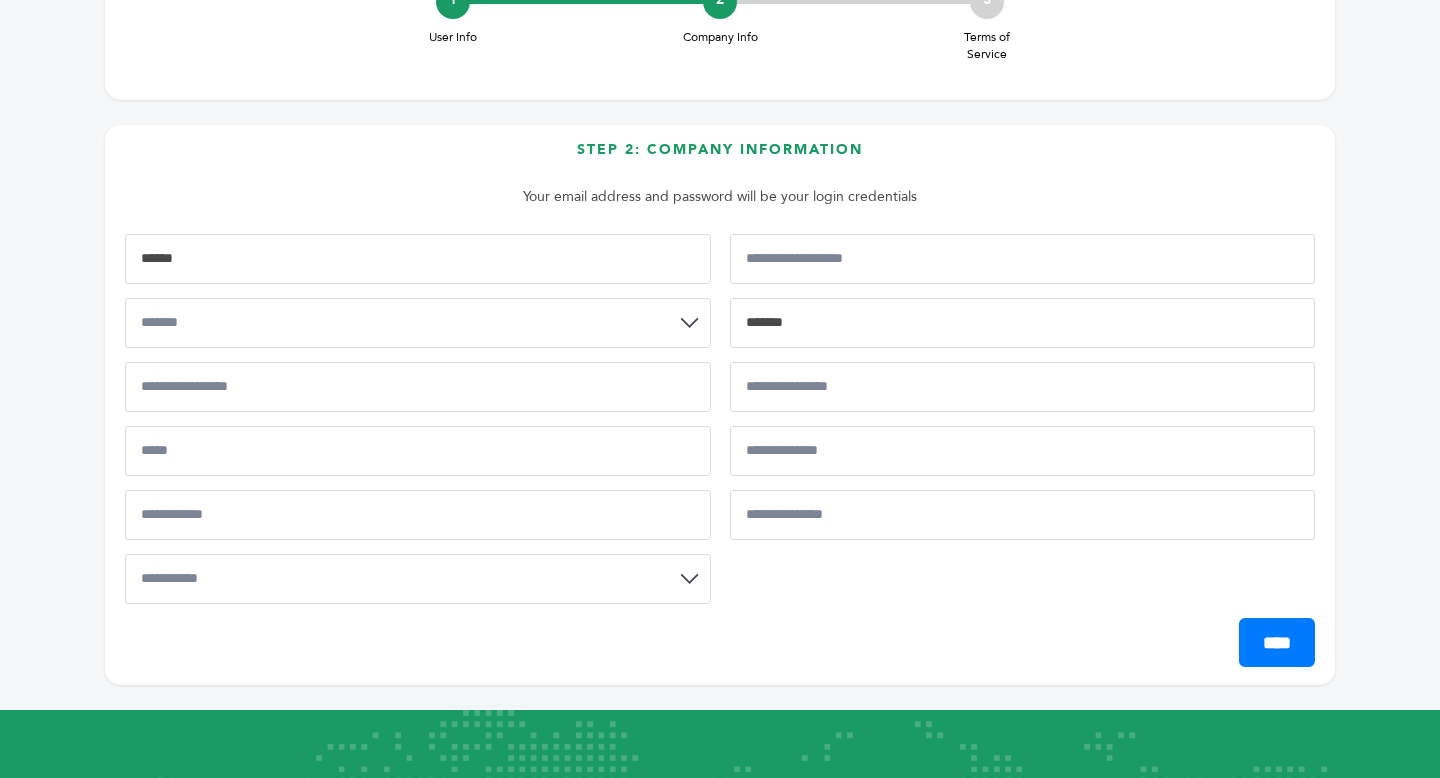 type on "*******" 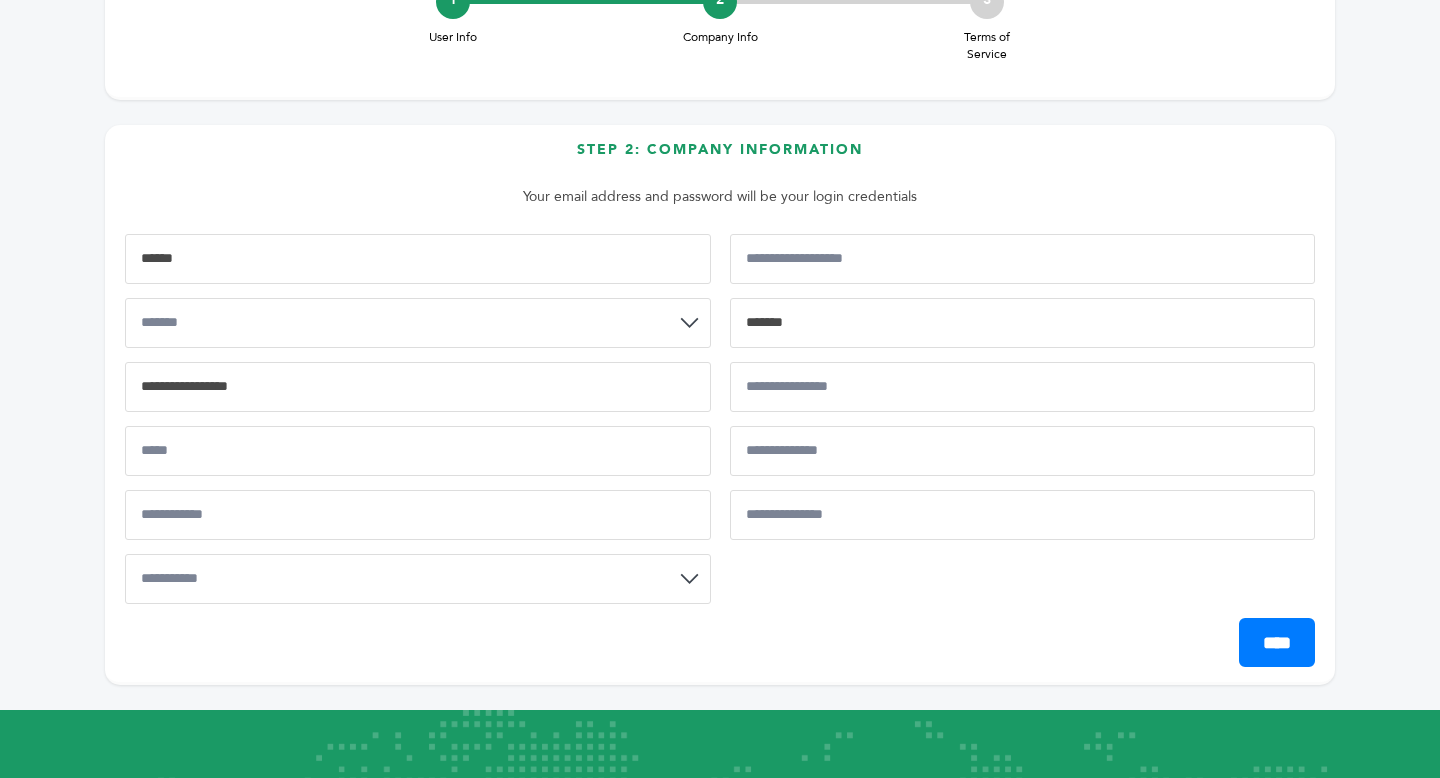 click at bounding box center [418, 387] 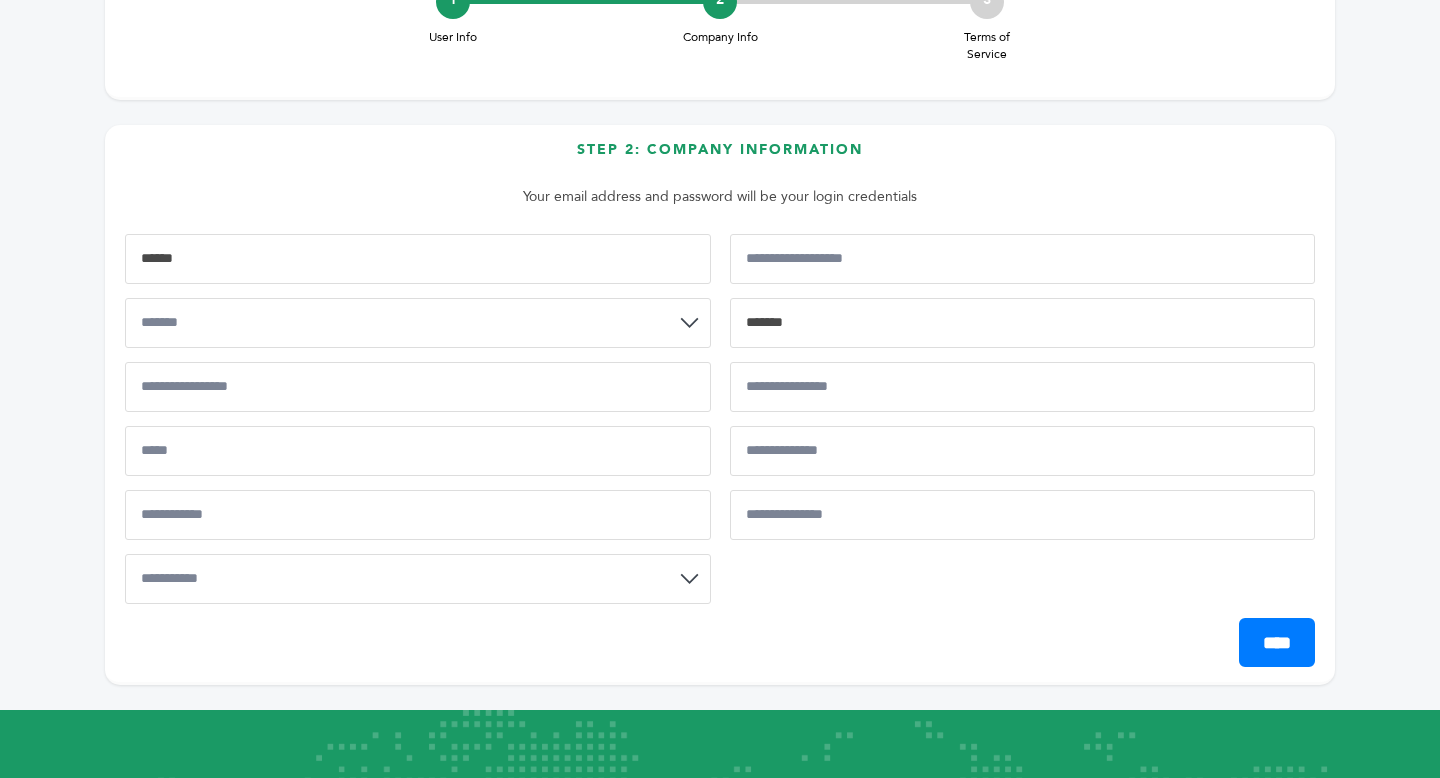 click on "**********" at bounding box center (720, 426) 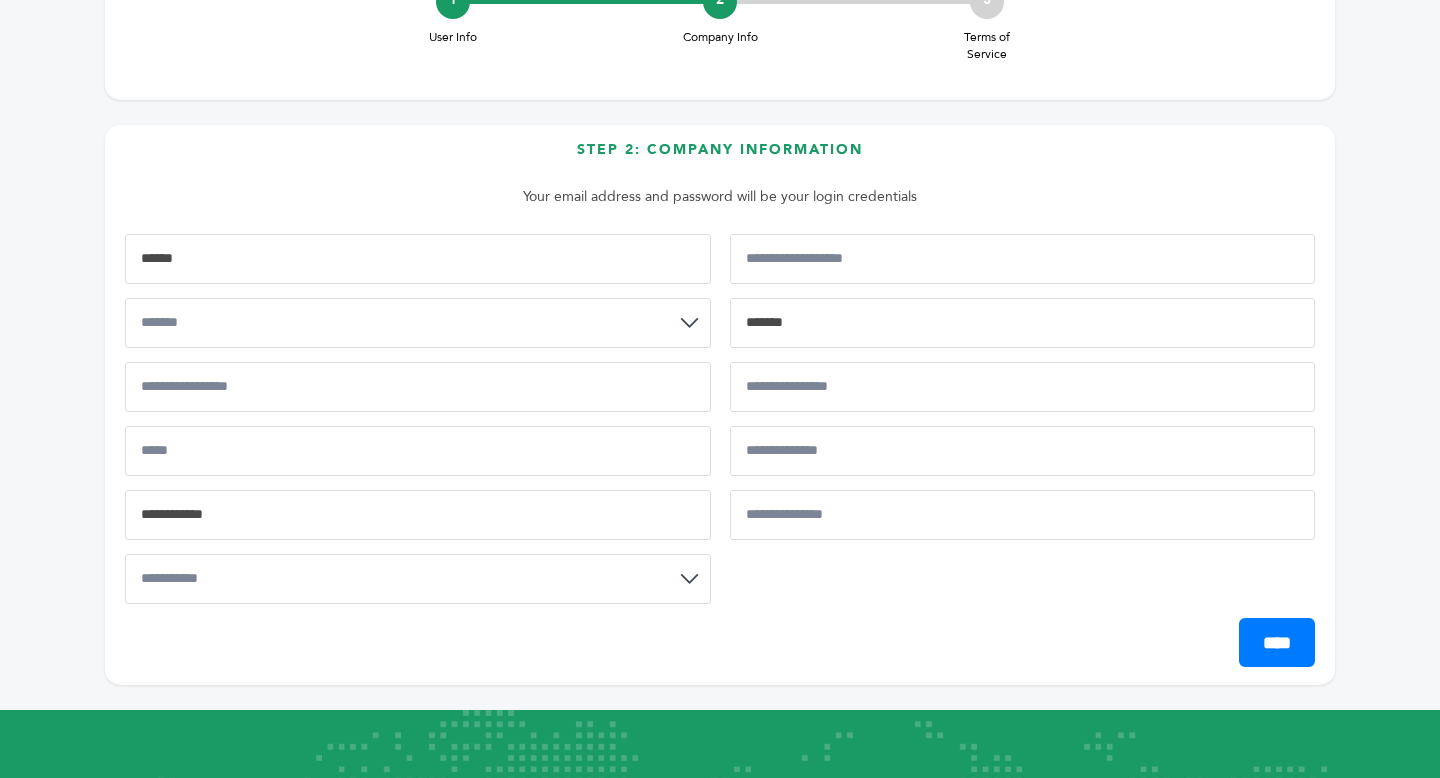 click at bounding box center [418, 515] 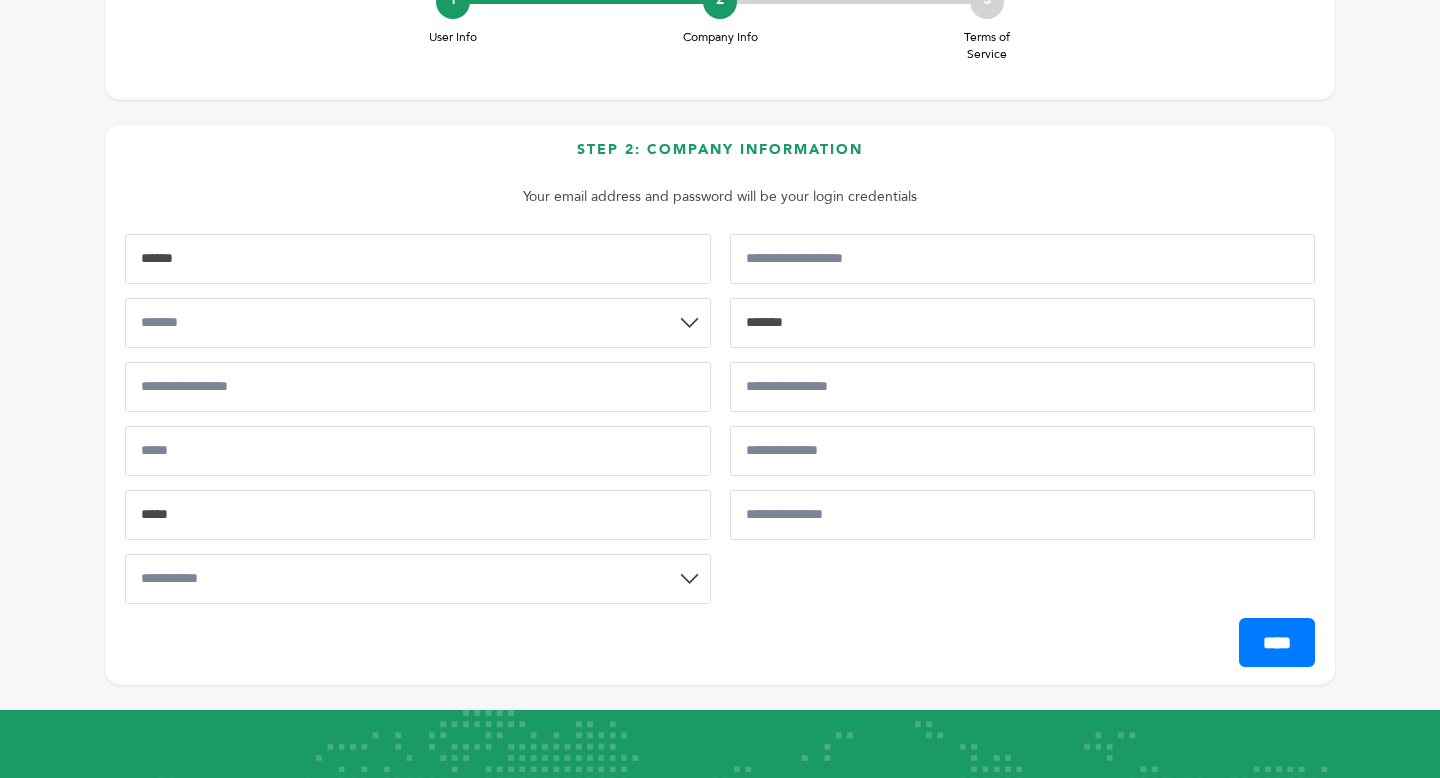 type on "*****" 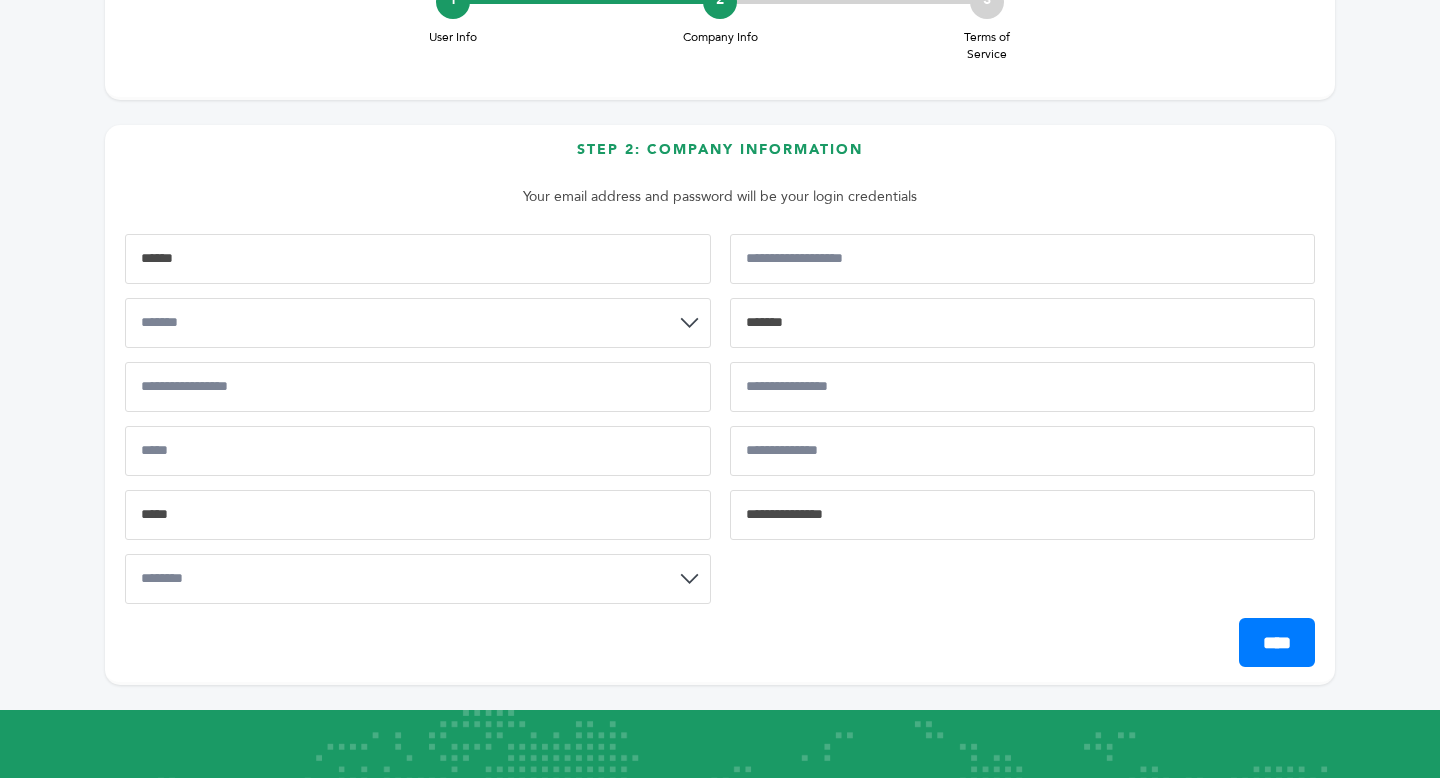 click at bounding box center (1023, 515) 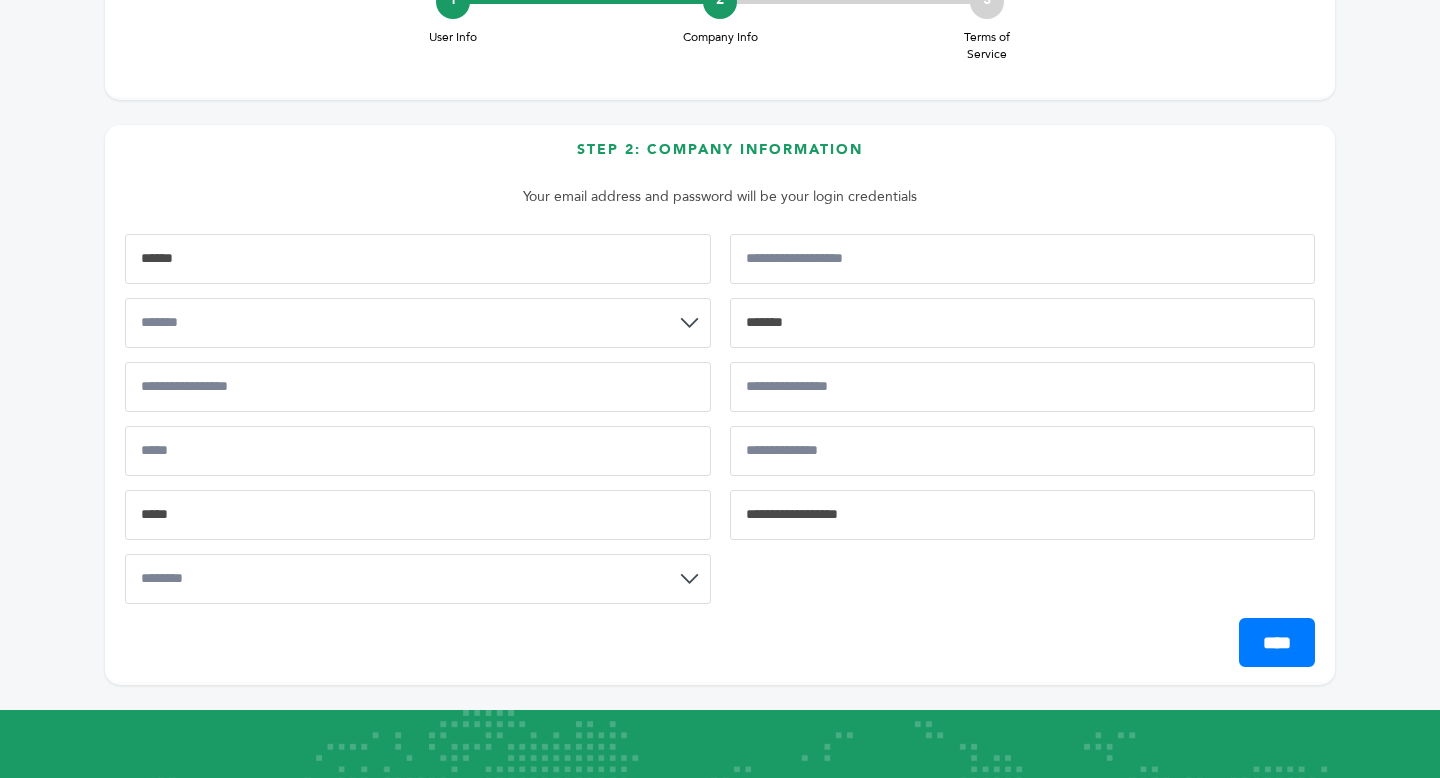 type on "**********" 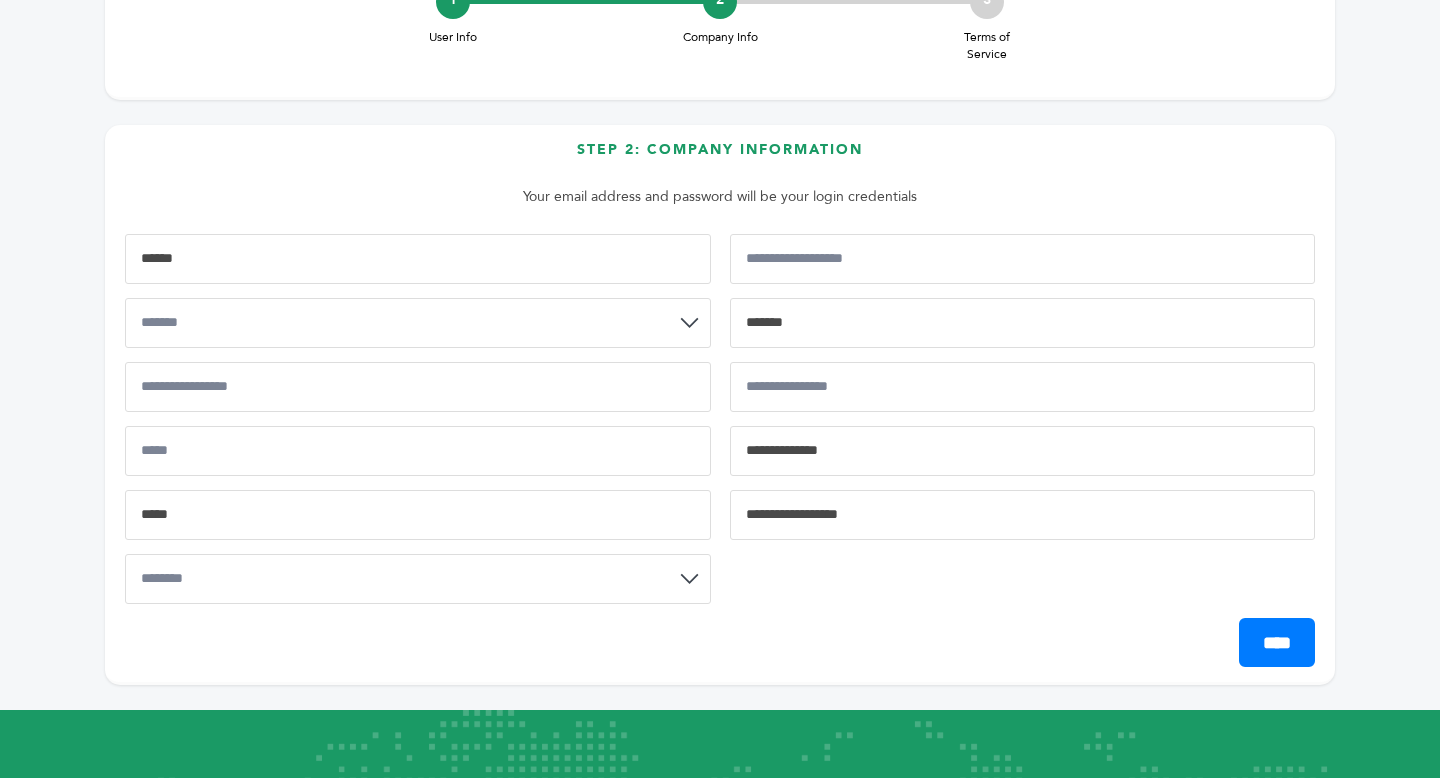 click at bounding box center (1023, 451) 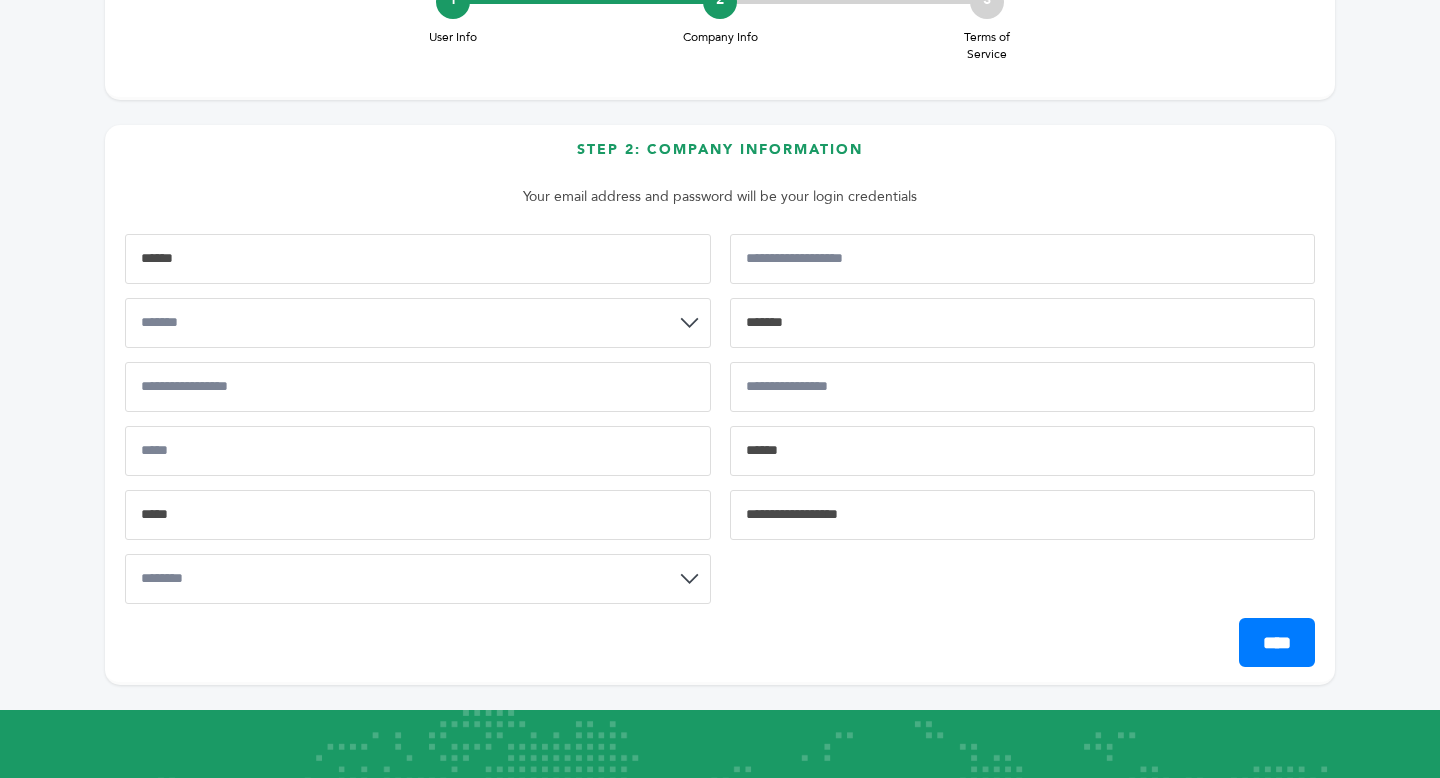 type on "******" 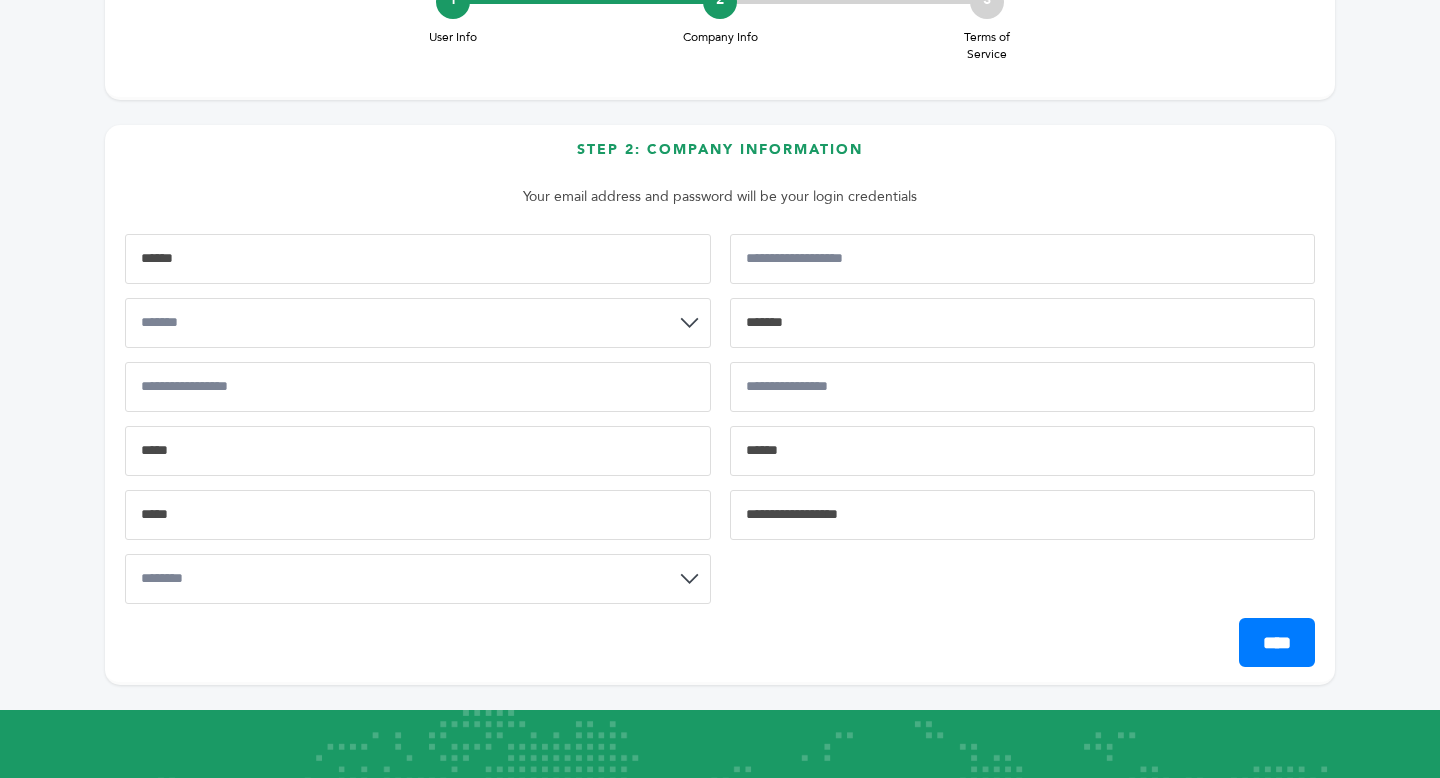 click at bounding box center (418, 451) 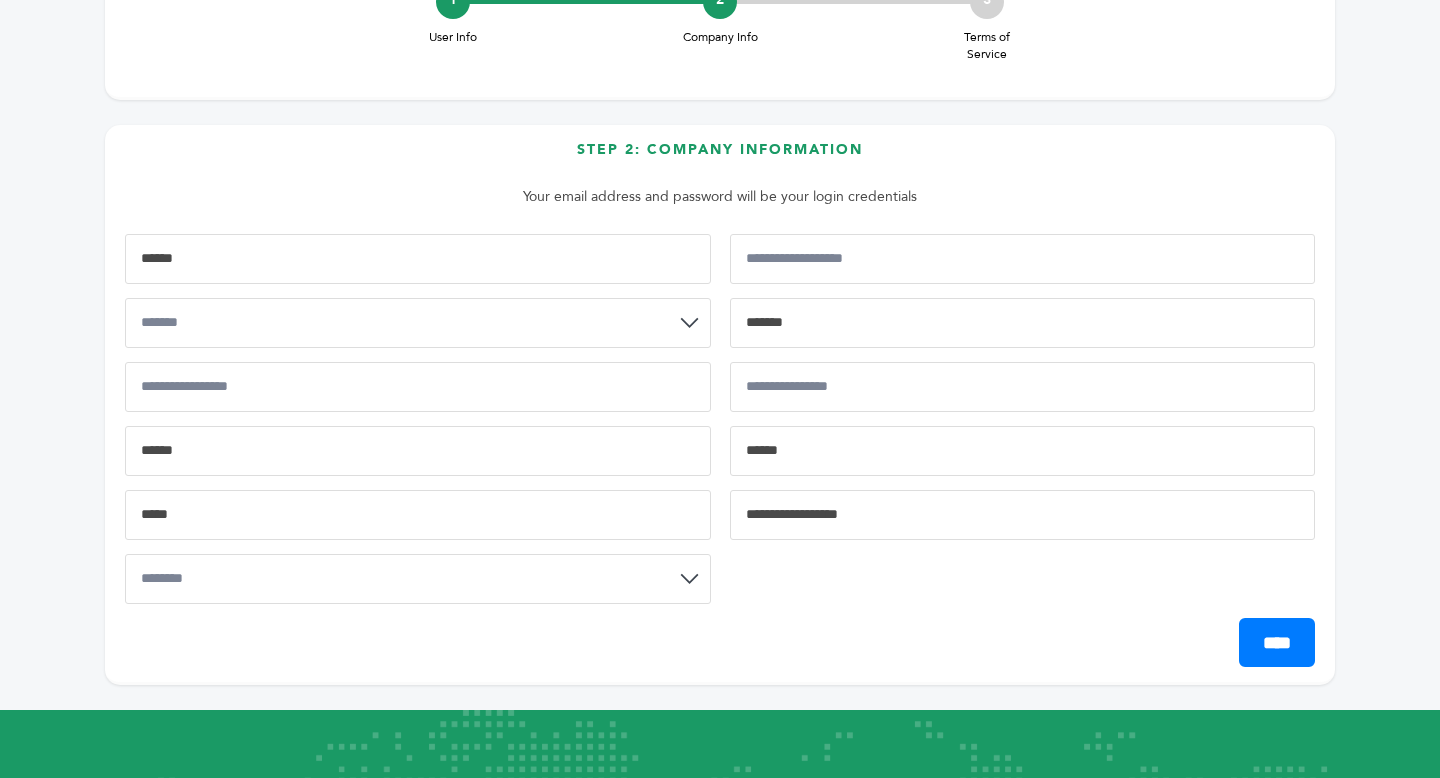 type on "******" 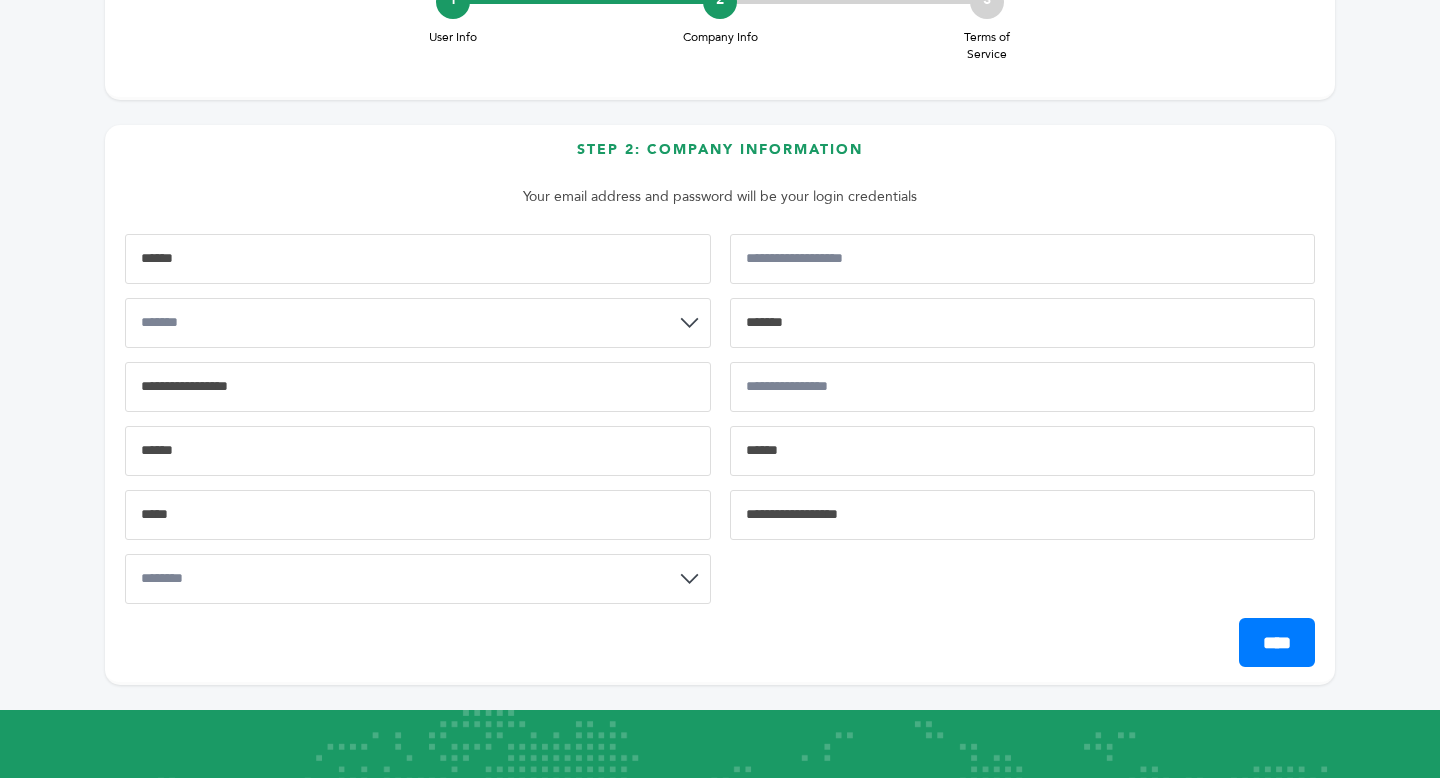 click at bounding box center (418, 387) 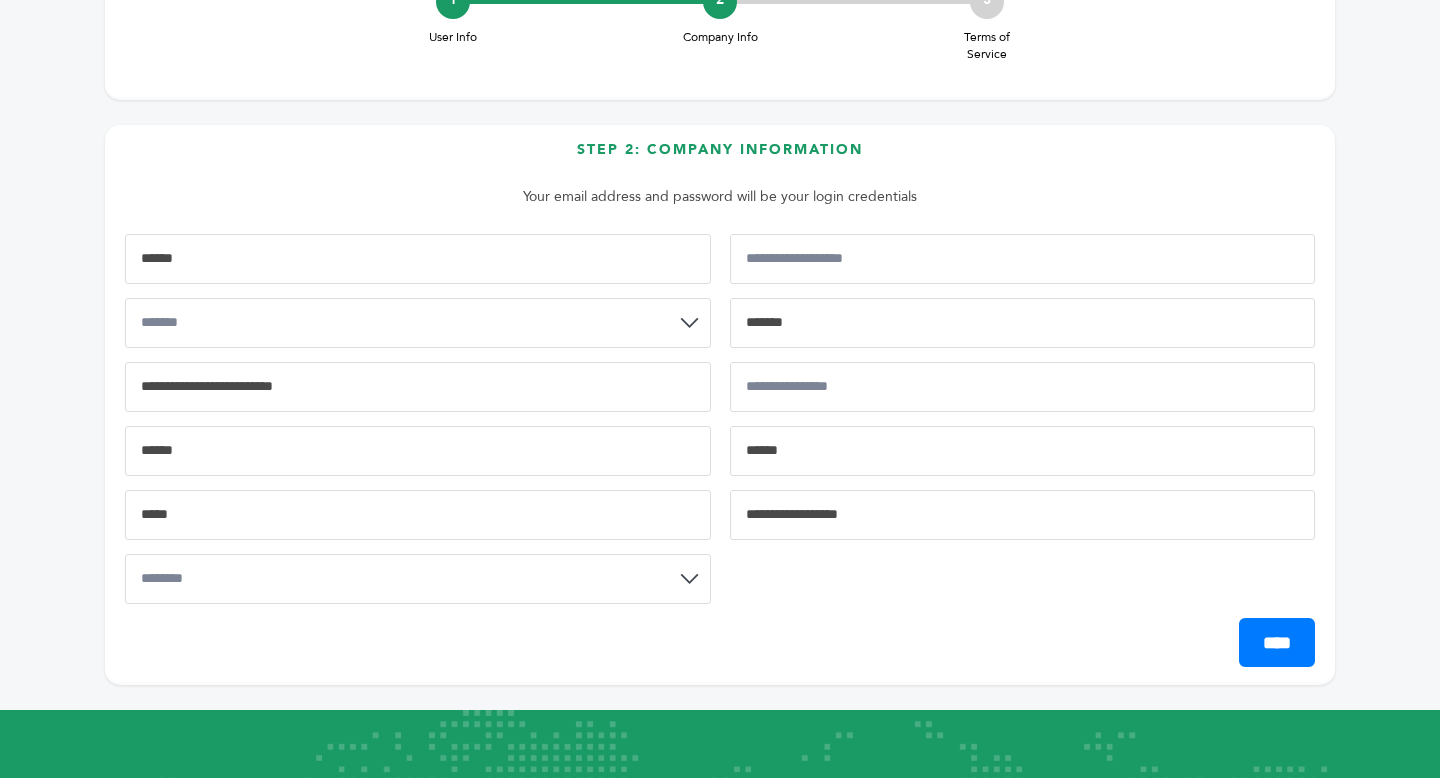 type on "**********" 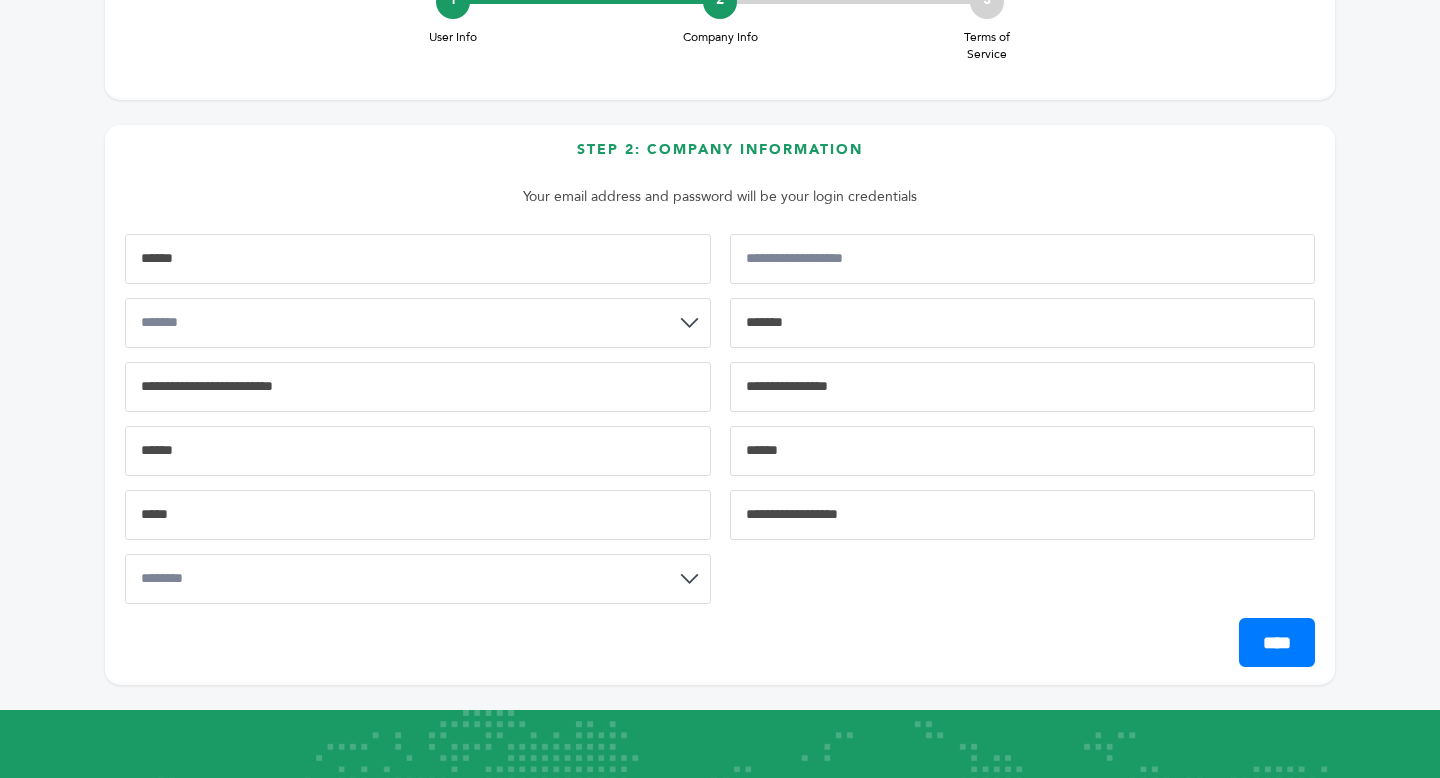 click at bounding box center [1023, 387] 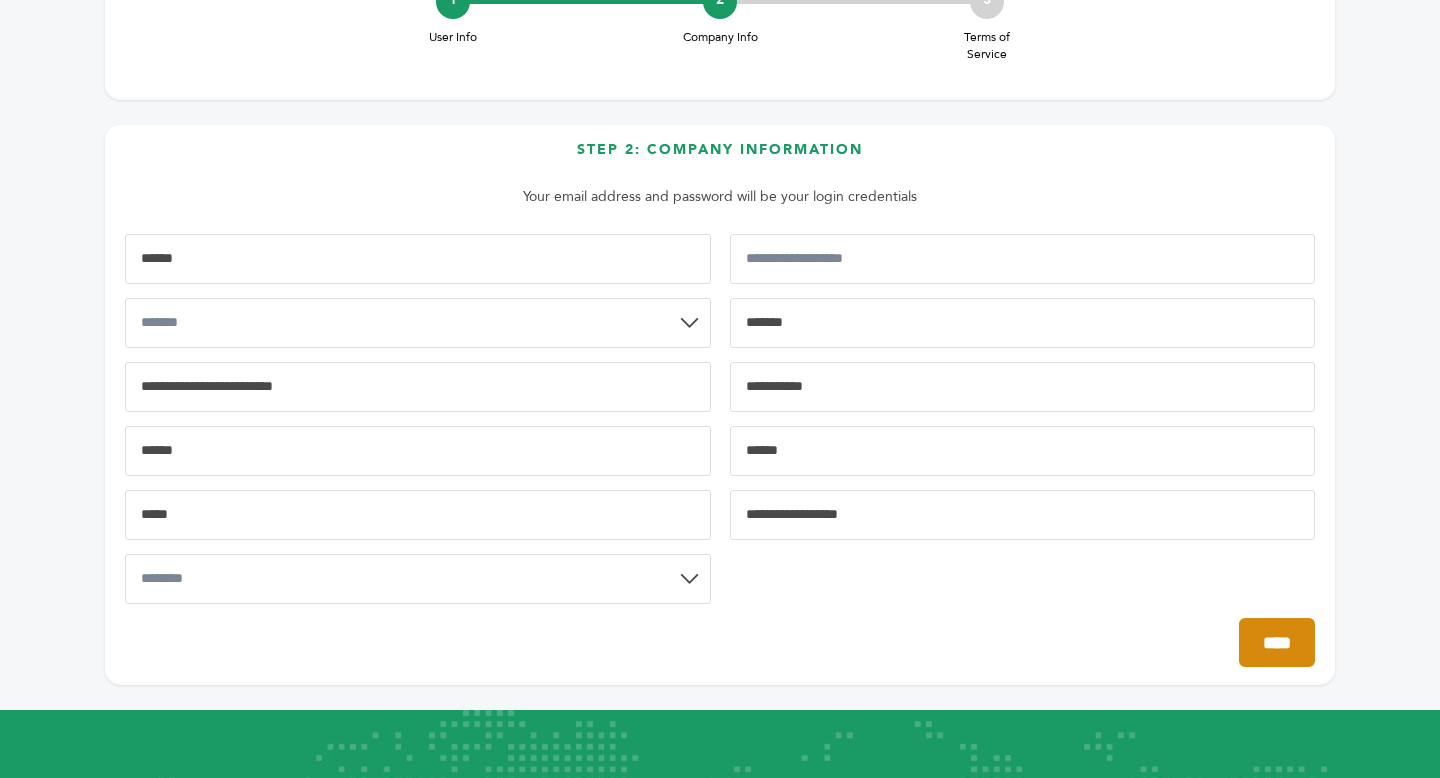 type on "**********" 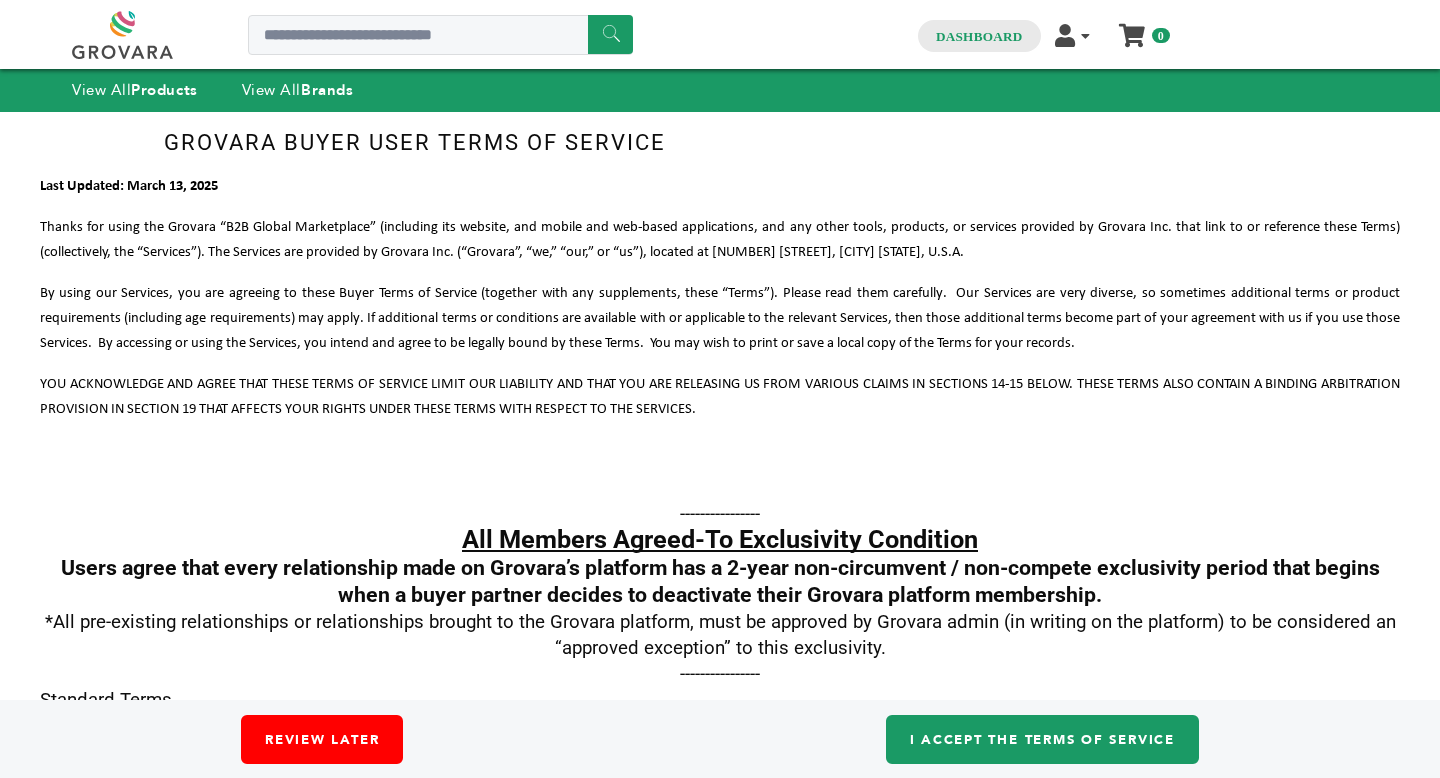 scroll, scrollTop: 0, scrollLeft: 0, axis: both 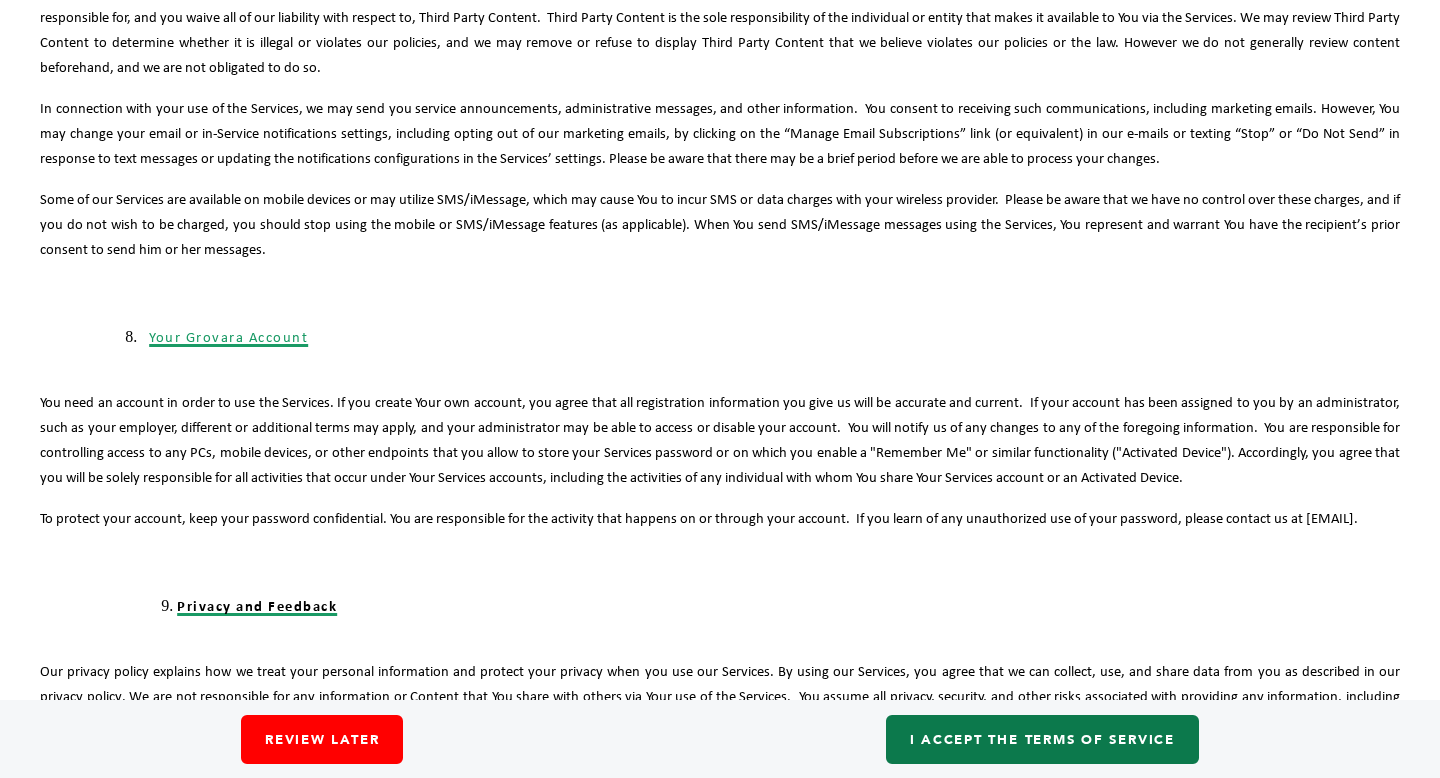 click on "I accept the Terms of Service" at bounding box center (1042, 739) 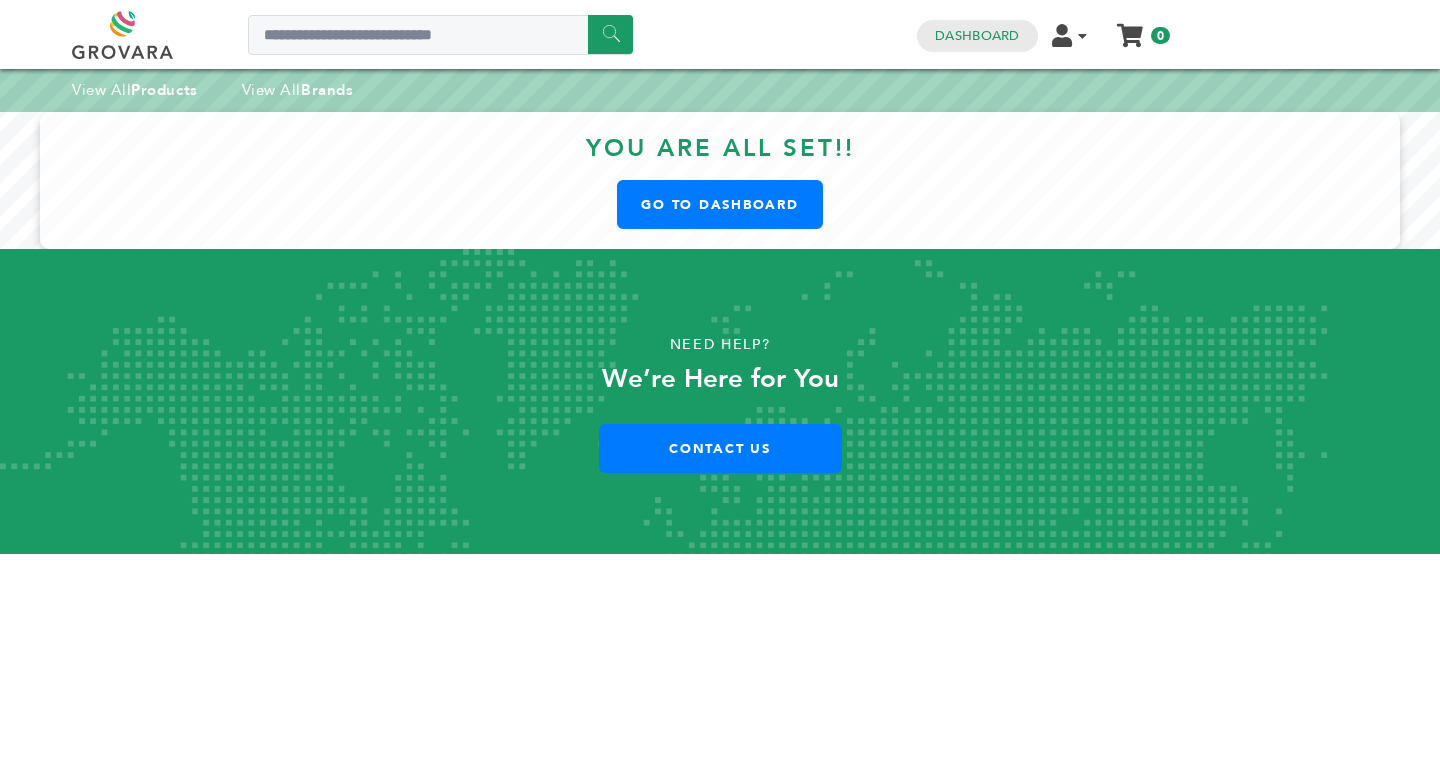 scroll, scrollTop: 0, scrollLeft: 0, axis: both 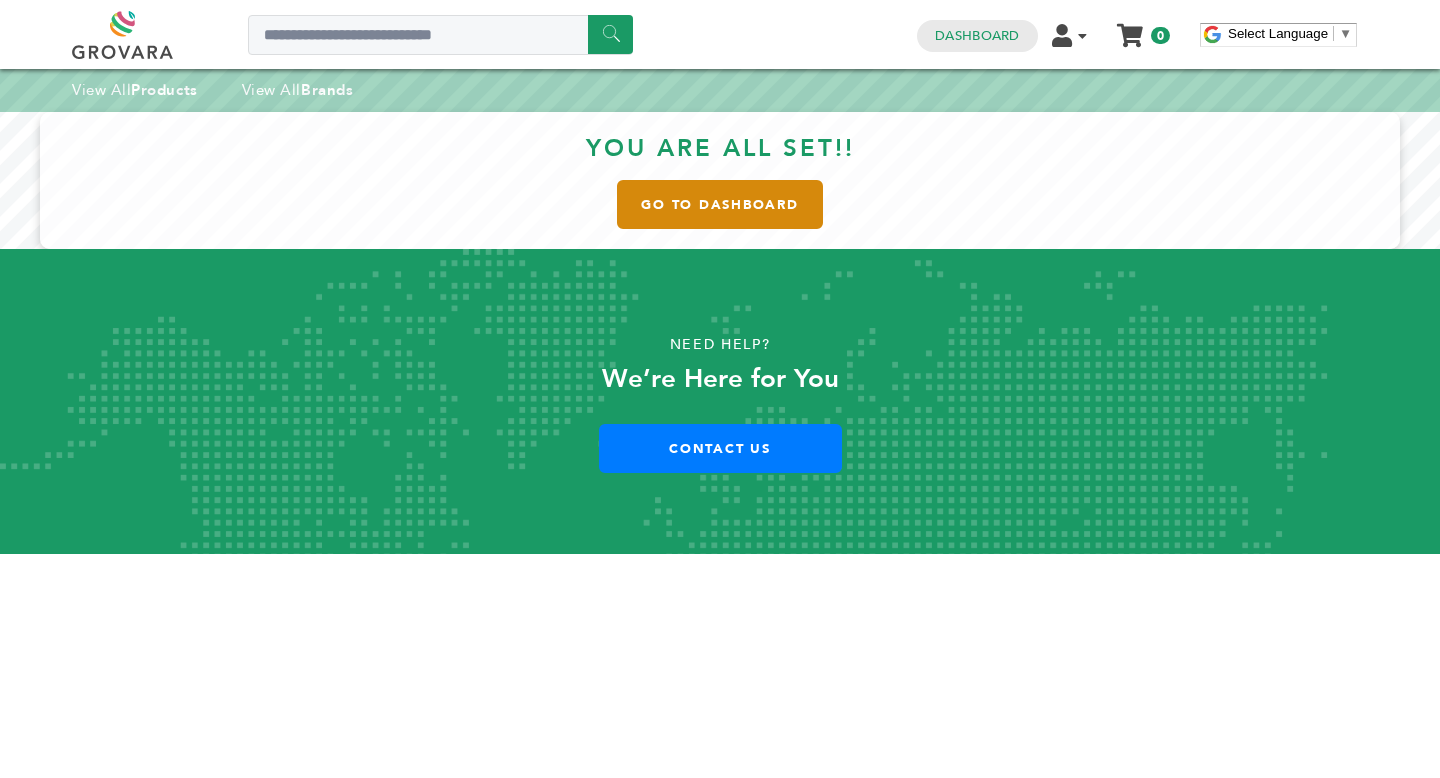 click on "Go to Dashboard" at bounding box center [720, 204] 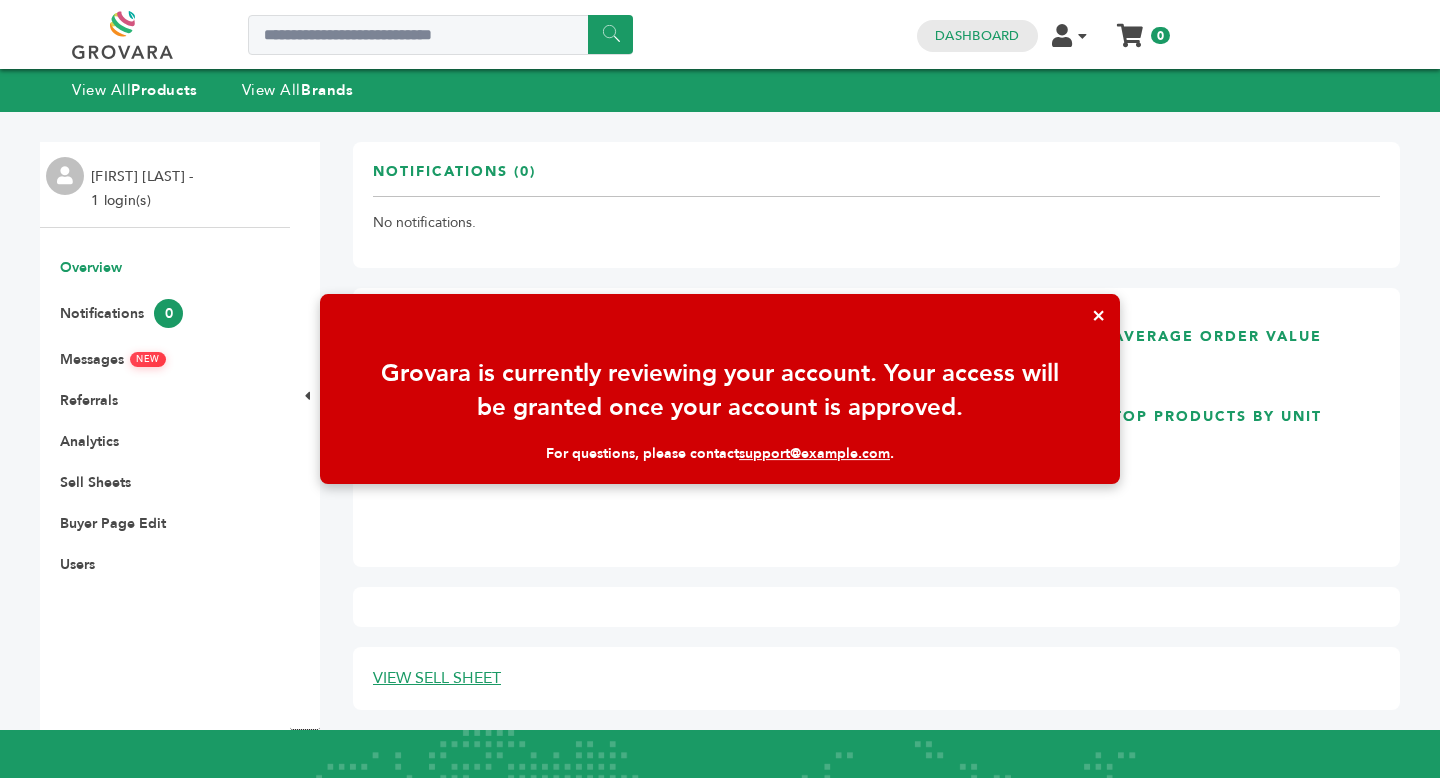 scroll, scrollTop: 0, scrollLeft: 0, axis: both 